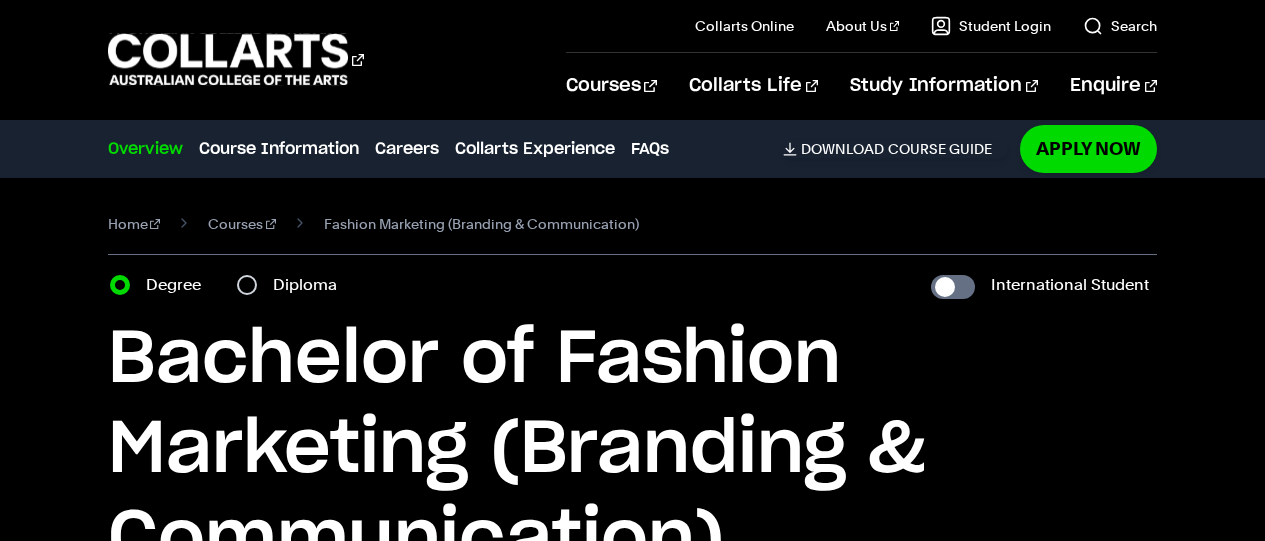 scroll, scrollTop: 0, scrollLeft: 0, axis: both 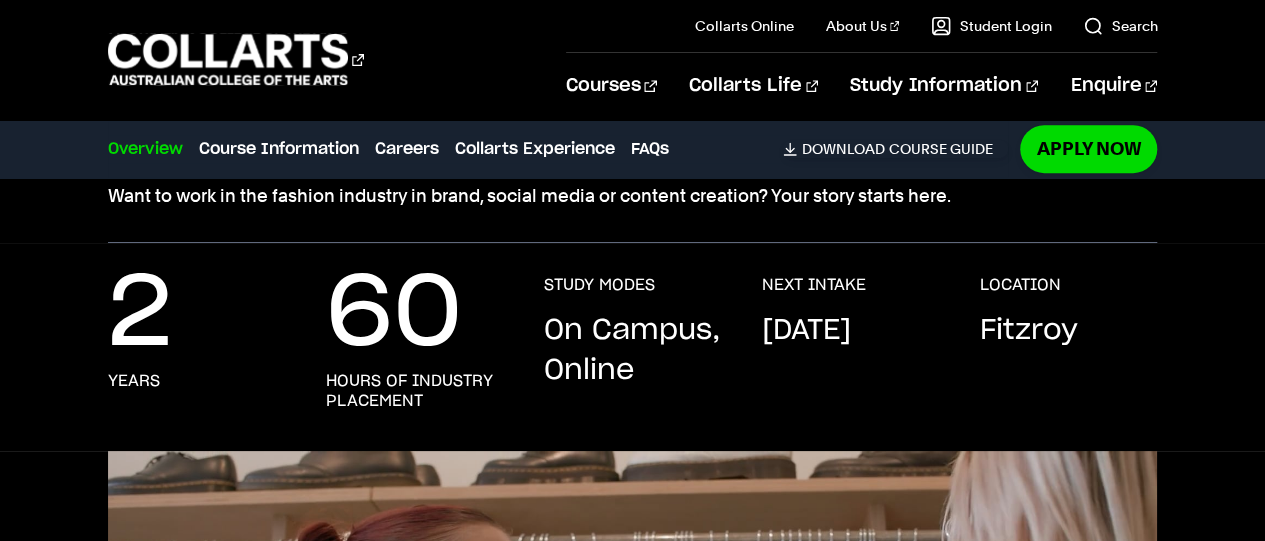 click on "Fitzroy" at bounding box center (1028, 331) 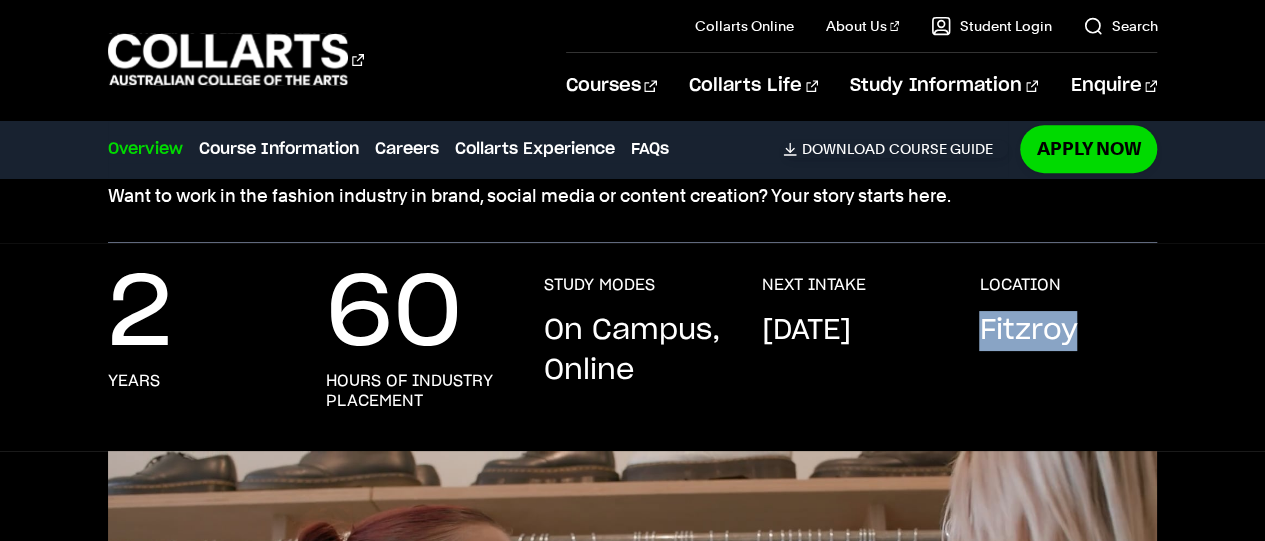 click on "Fitzroy" at bounding box center (1028, 331) 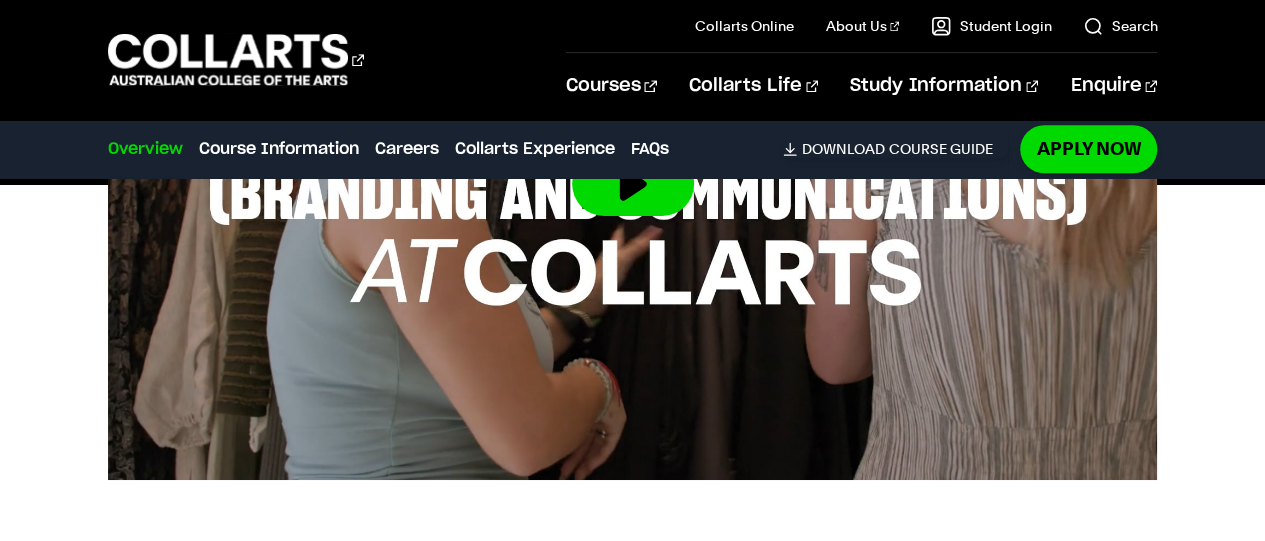 click at bounding box center (632, 184) 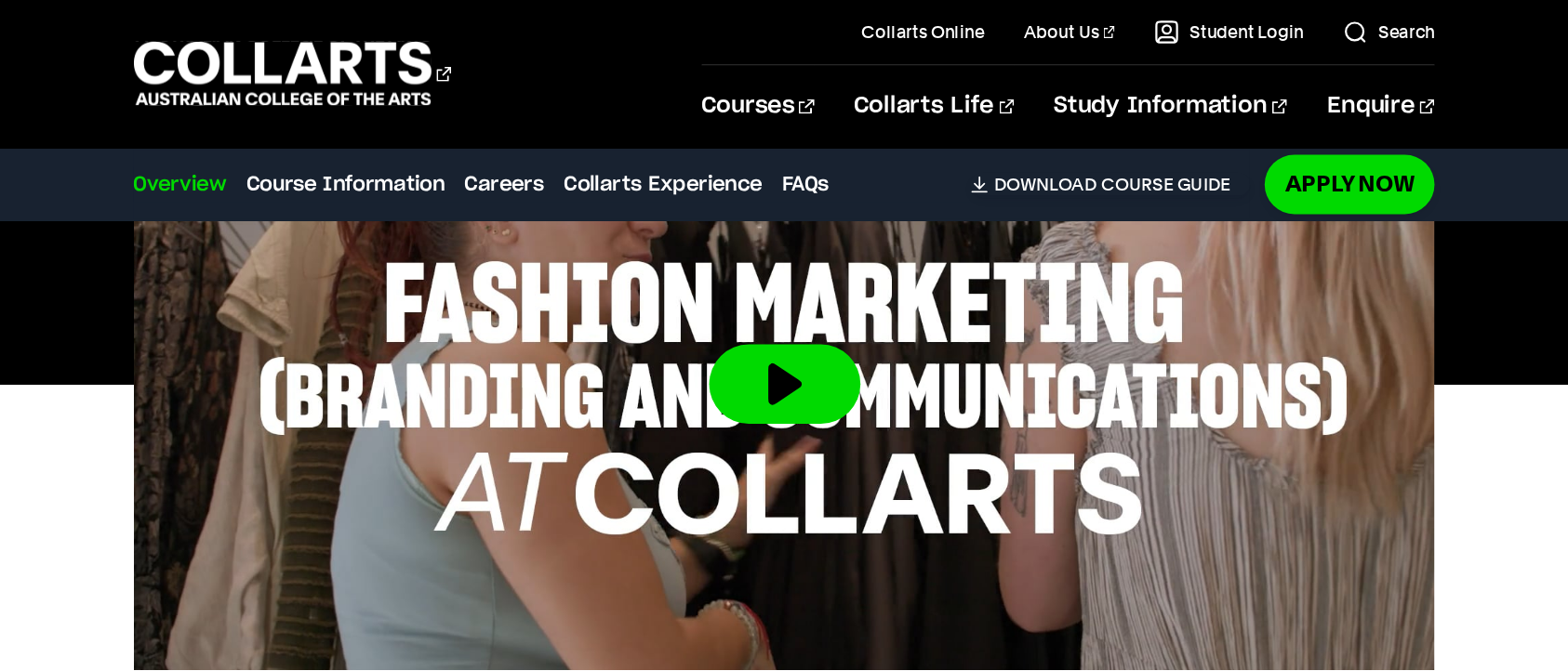 scroll, scrollTop: 788, scrollLeft: 0, axis: vertical 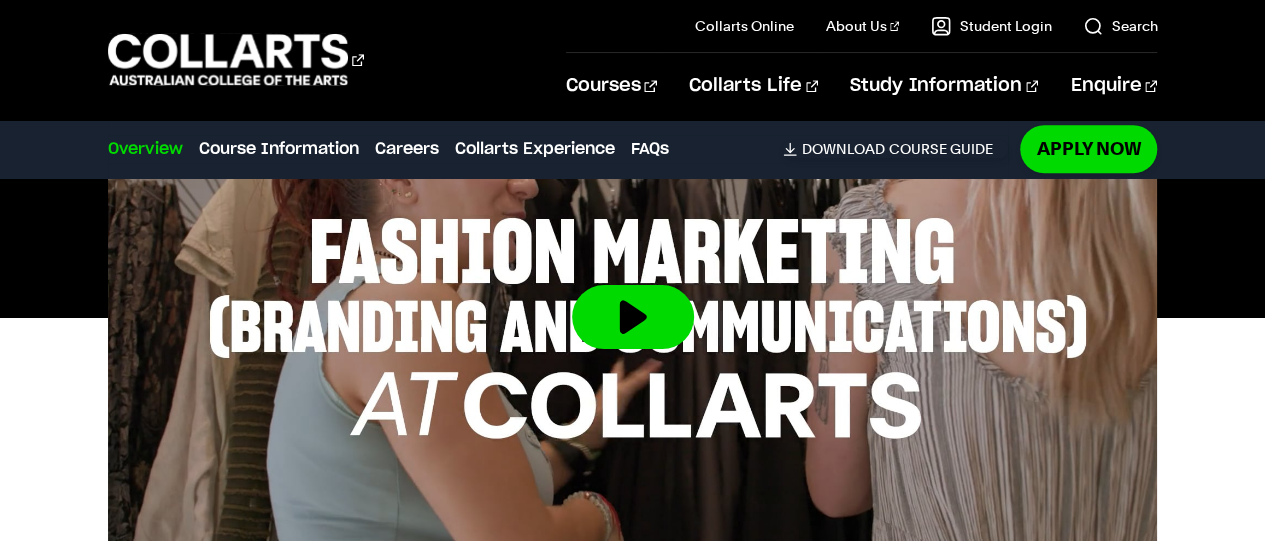 click at bounding box center [633, 317] 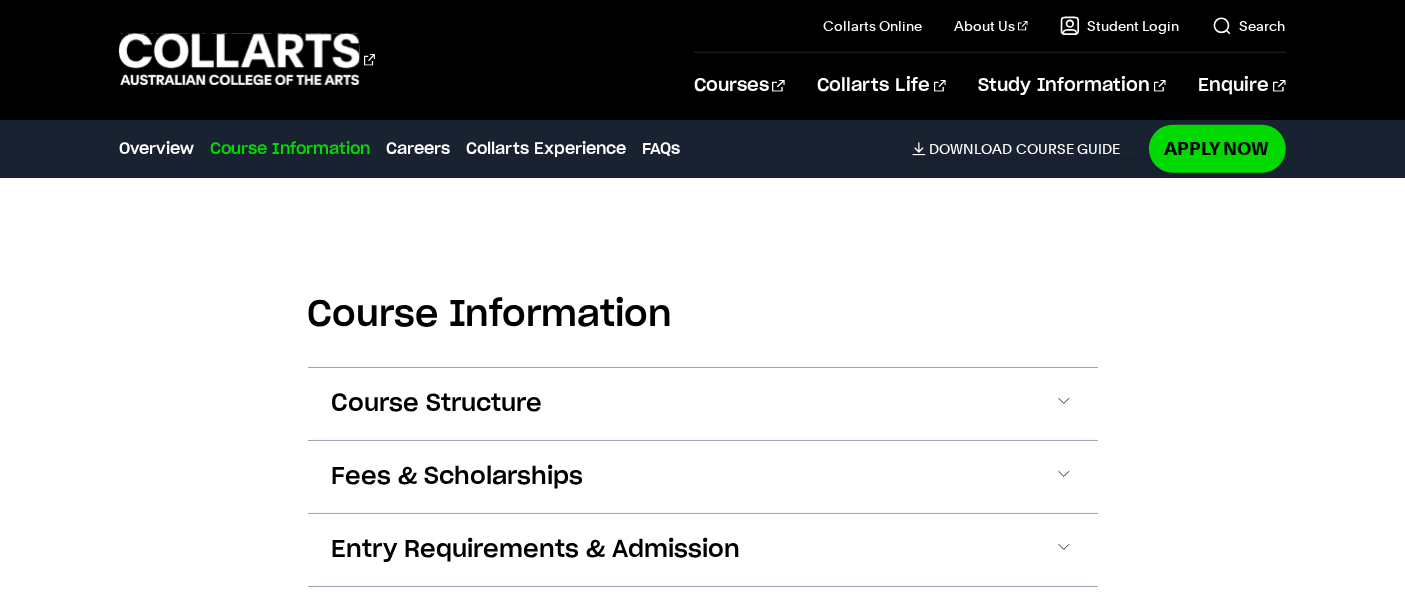 scroll, scrollTop: 2208, scrollLeft: 0, axis: vertical 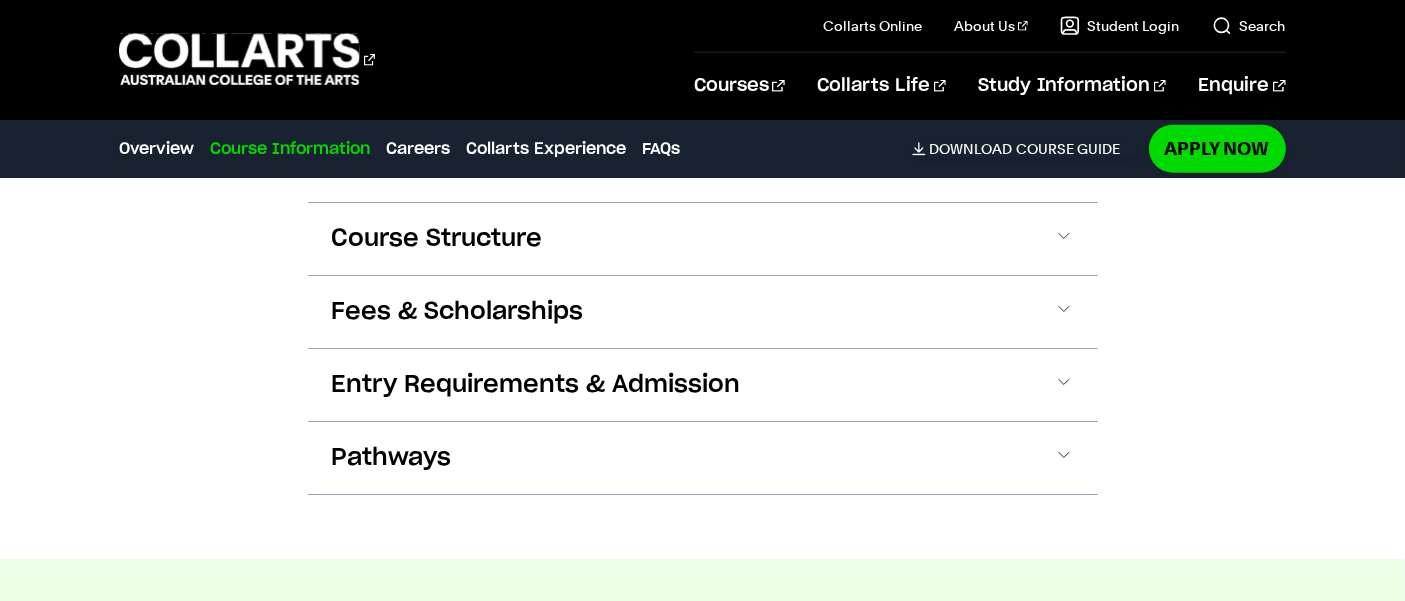 click on "Entry Requirements & Admission" at bounding box center (703, 385) 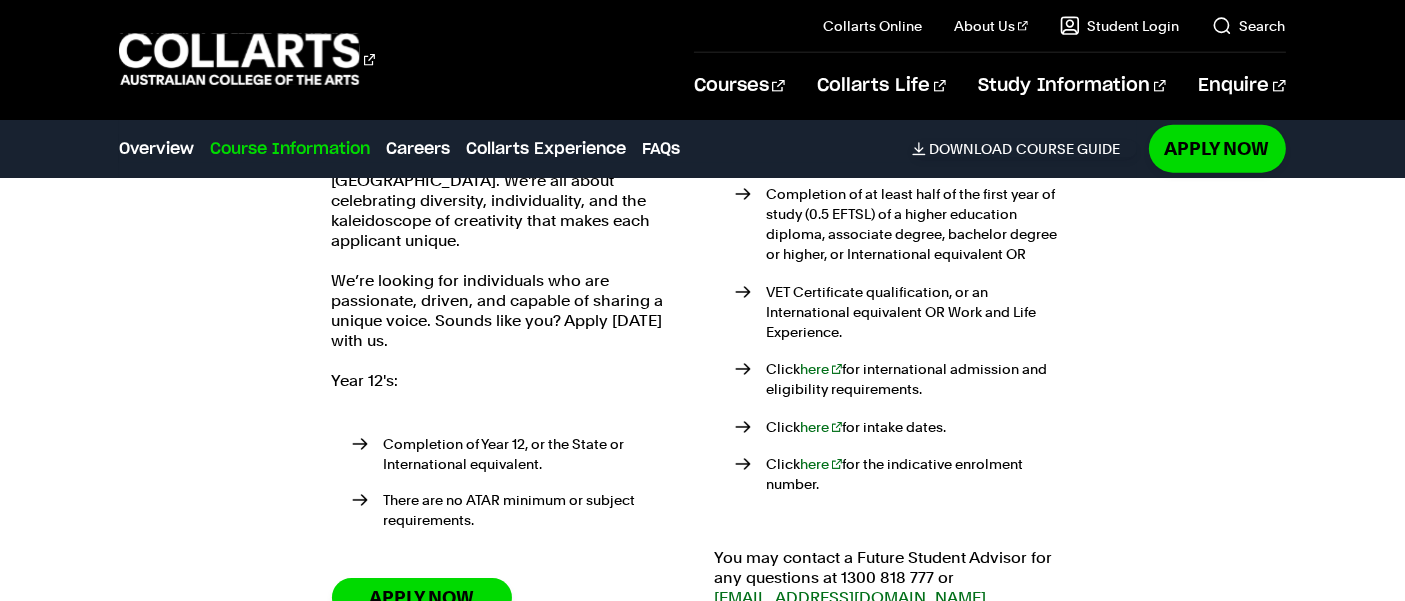 scroll, scrollTop: 2701, scrollLeft: 0, axis: vertical 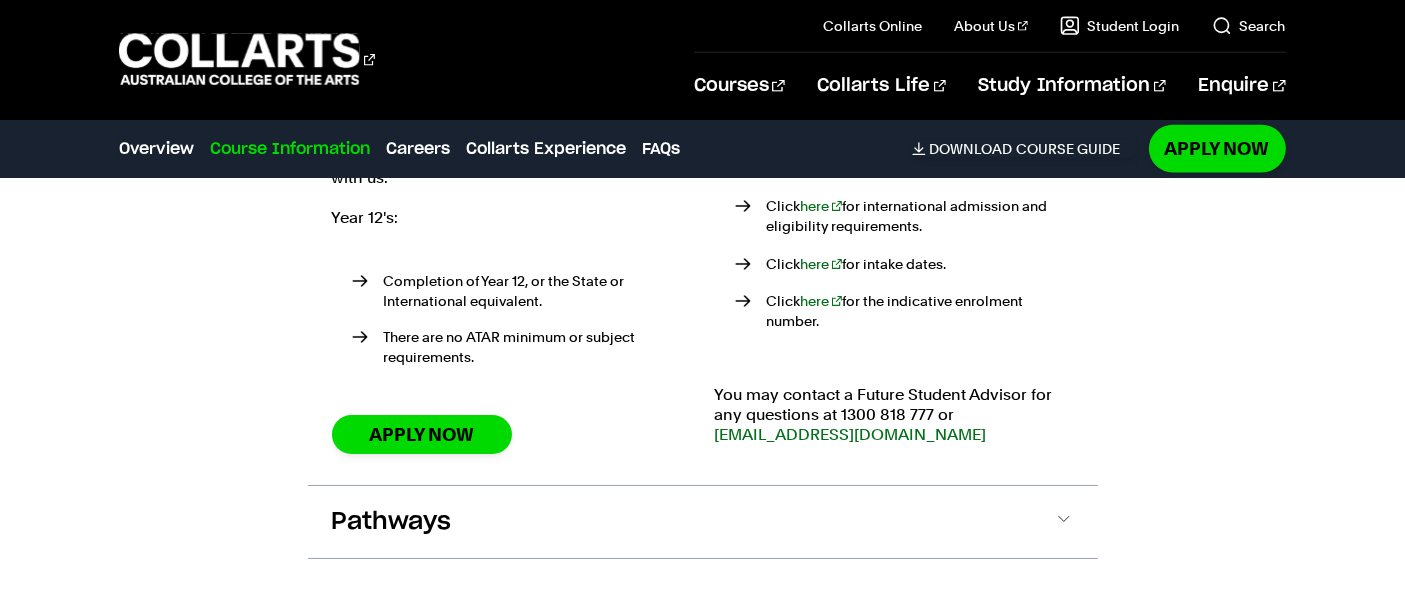 click on "Pathways" at bounding box center [392, 522] 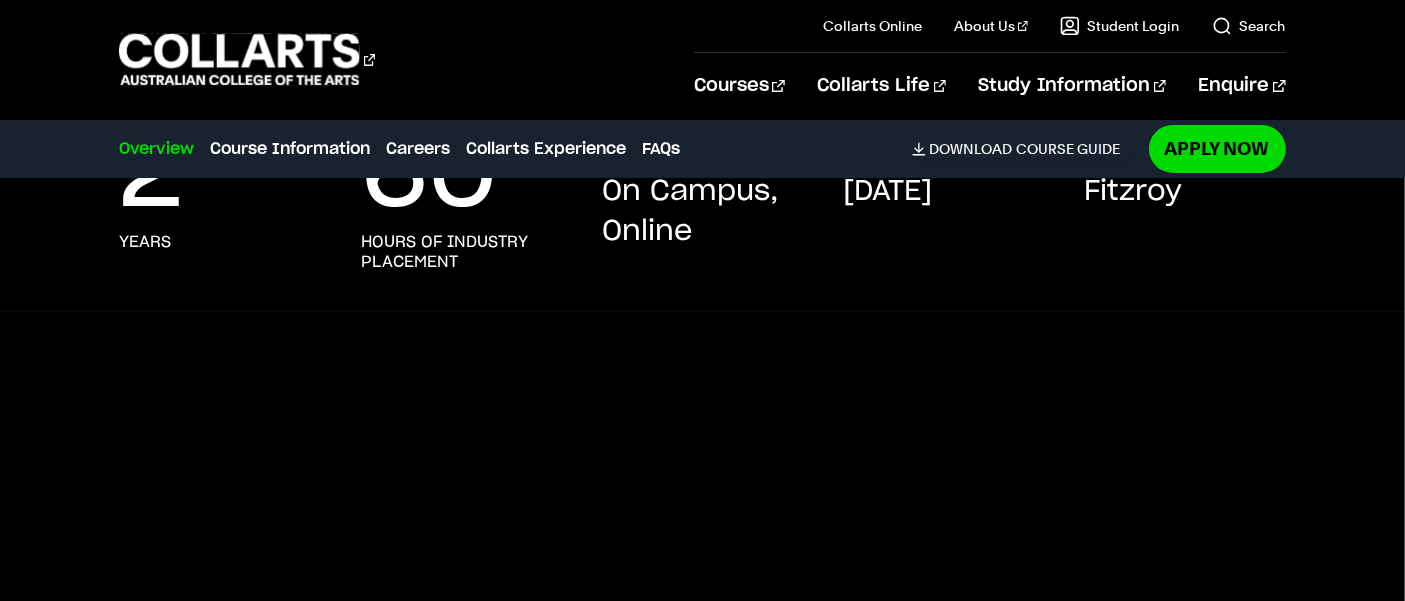 scroll, scrollTop: 0, scrollLeft: 0, axis: both 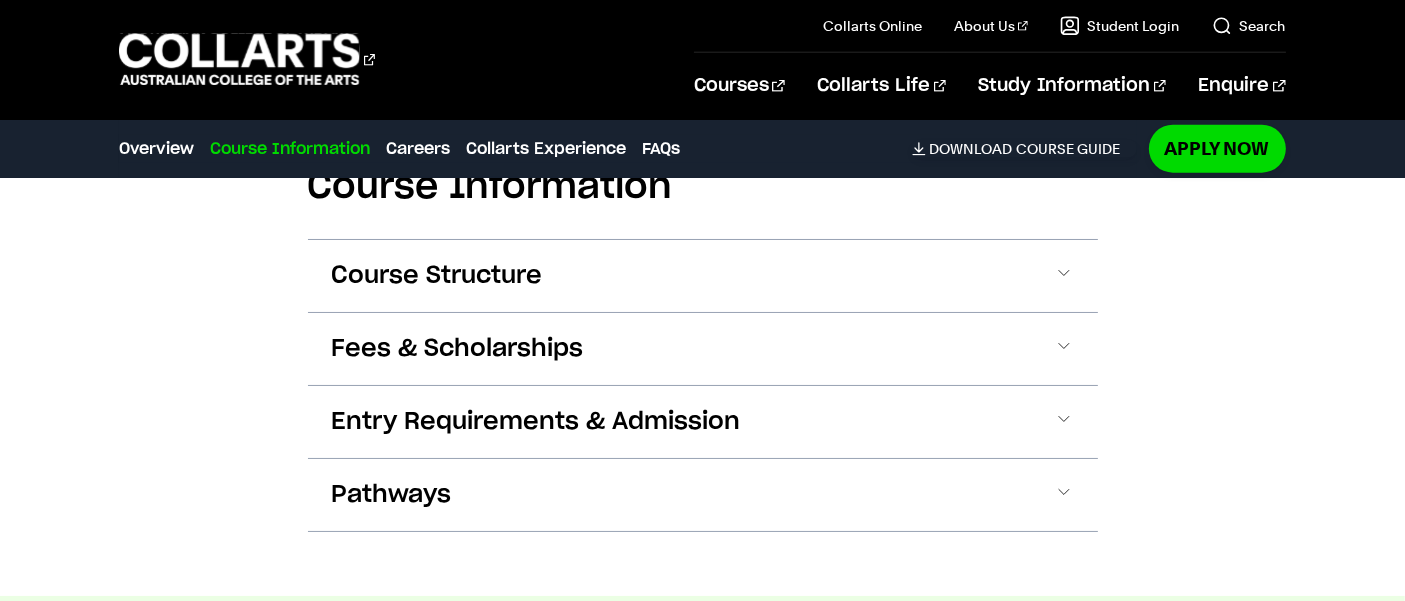 click on "Pathways" at bounding box center [703, 495] 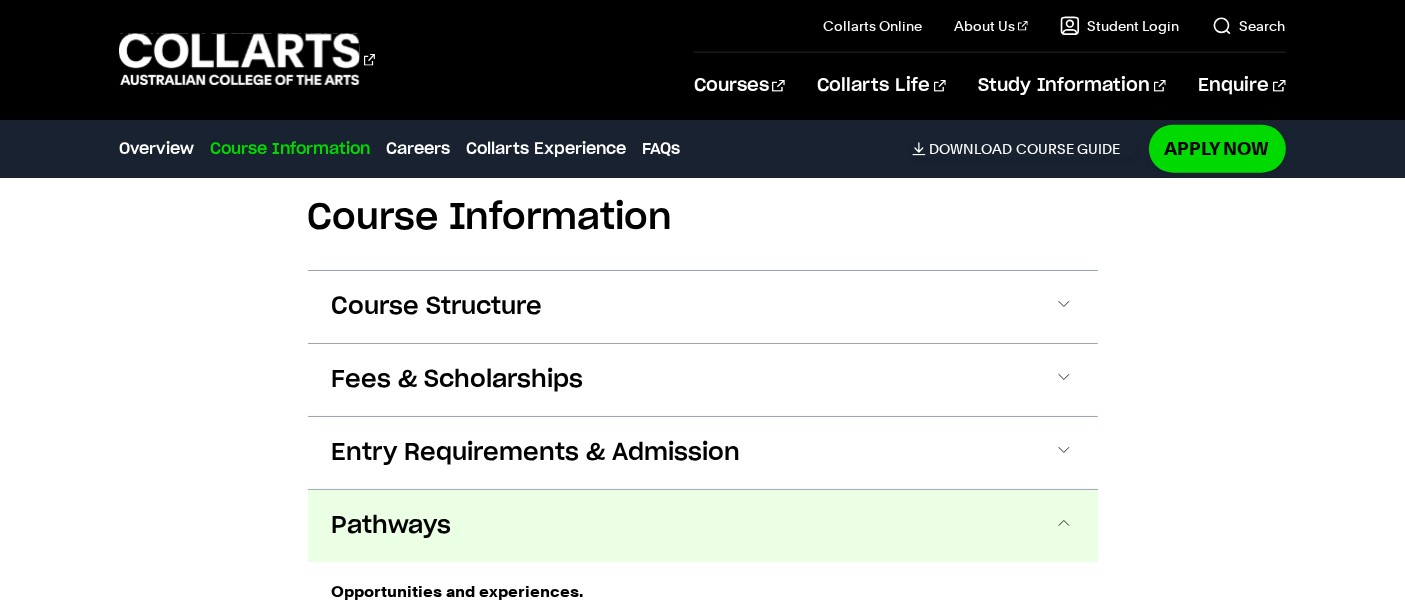 click on "Entry Requirements & Admission" at bounding box center (536, 453) 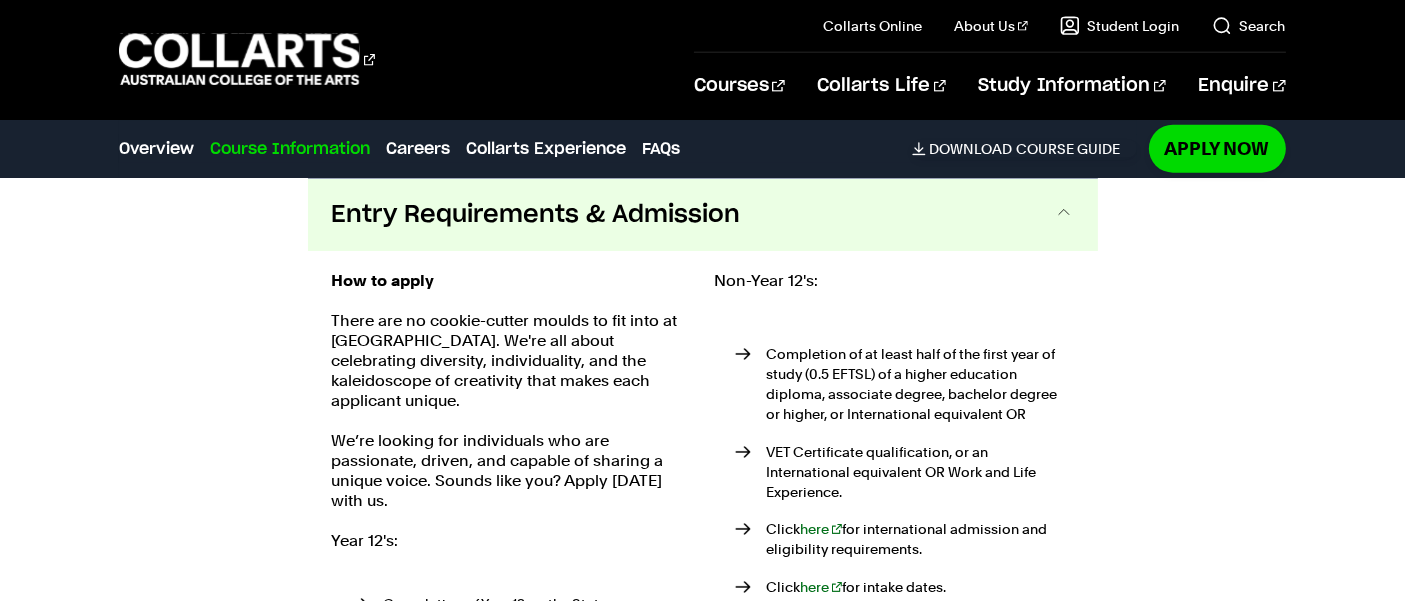 scroll, scrollTop: 2380, scrollLeft: 0, axis: vertical 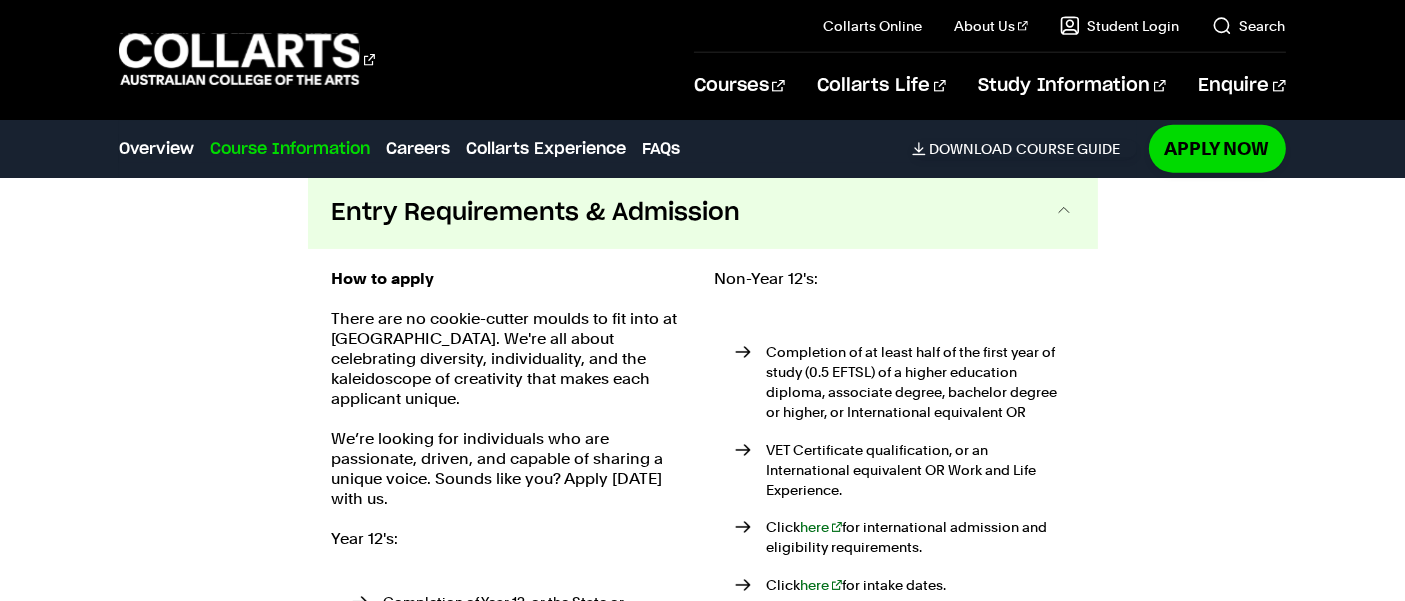 click on "Course Information
Course Structure
Bachelor of Fashion Marketing: Branding & Communication
The bachelor degree can be completed in six trimesters (2 years) of full-time study or part-time equivalent.
DETAILED UNIT DESCRIPTOR
First Year
Trimester 1
Trimester 2
Trimester 3
Fashion Fundamentals
SHGFN         Global Fashion Narratives
SHFPL Fashion Product Lifecycle
FMCOM3" at bounding box center (702, 634) 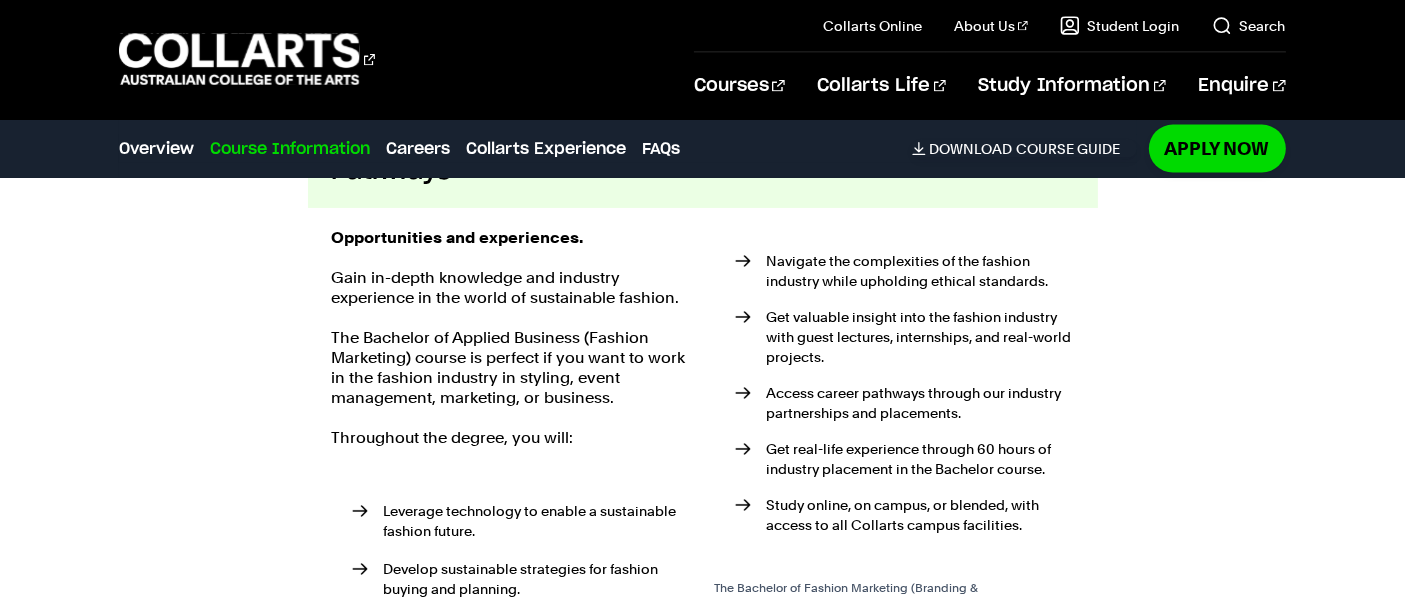 scroll, scrollTop: 3048, scrollLeft: 0, axis: vertical 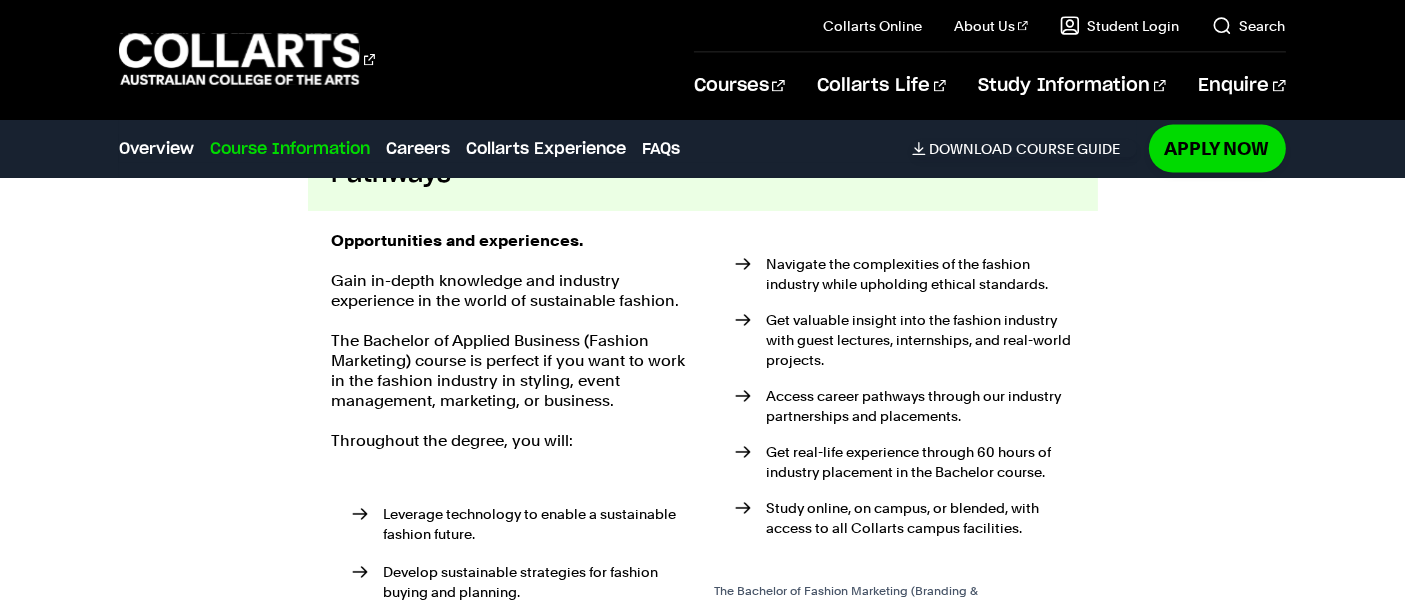 click on "Careers" at bounding box center (418, 149) 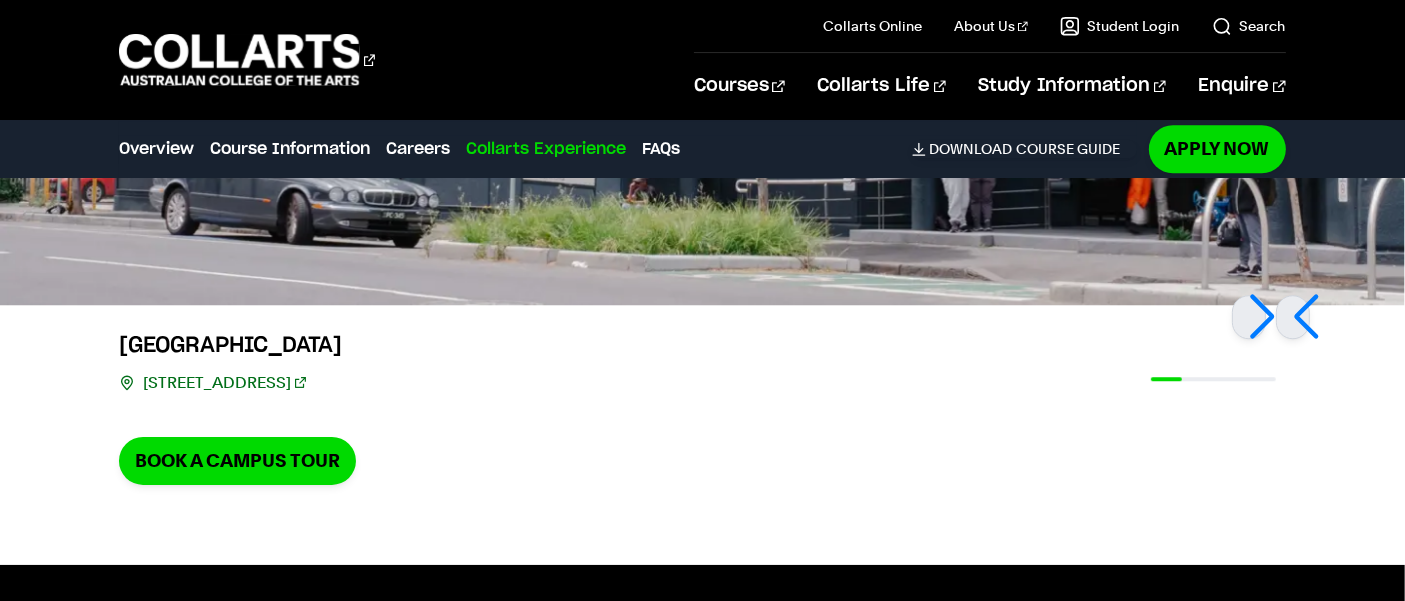 scroll, scrollTop: 5379, scrollLeft: 0, axis: vertical 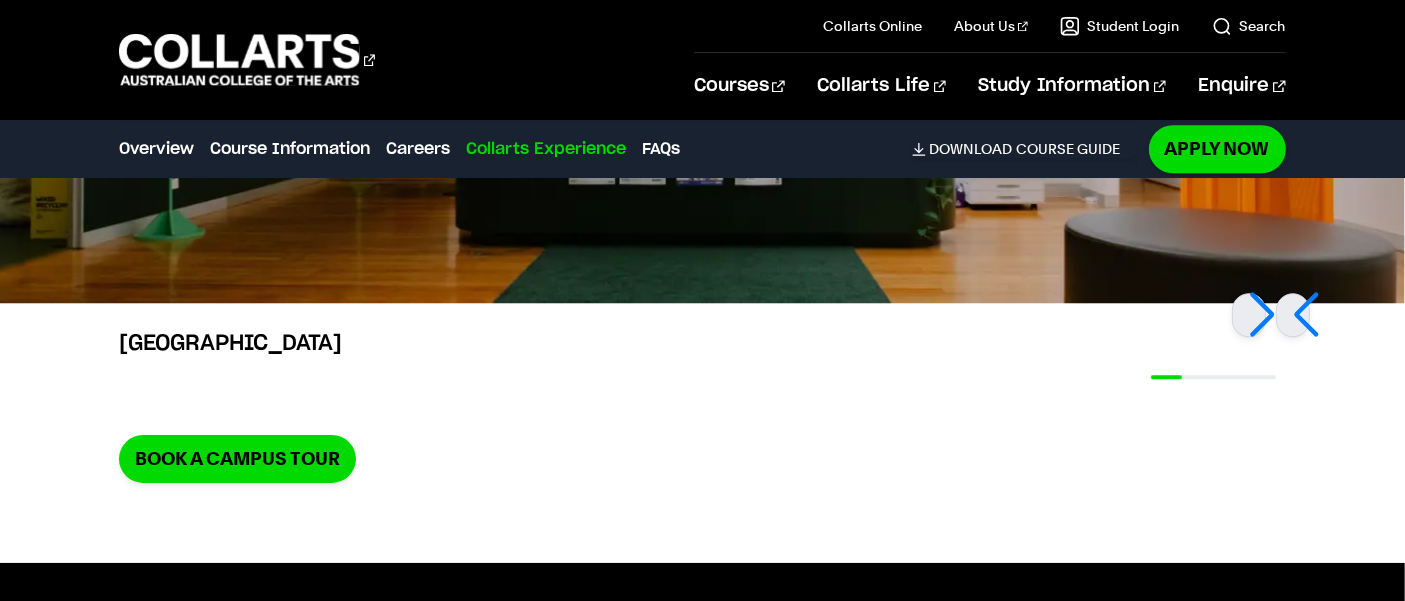 click at bounding box center (1293, 315) 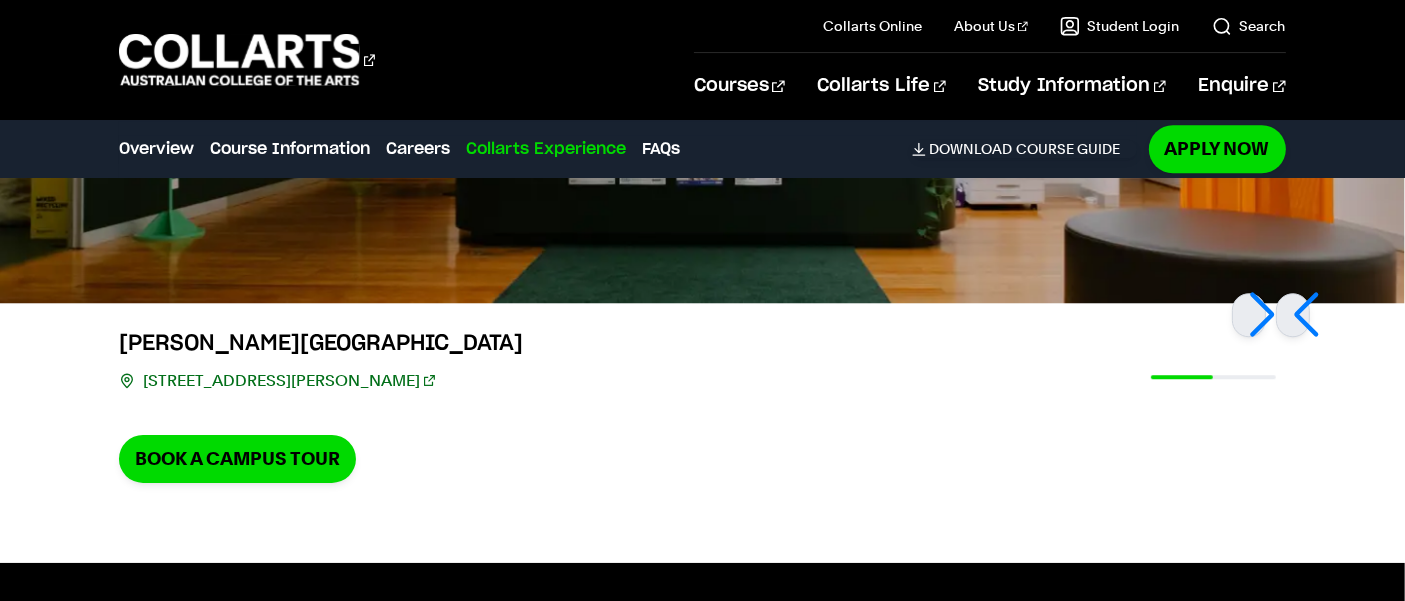 click at bounding box center (1293, 315) 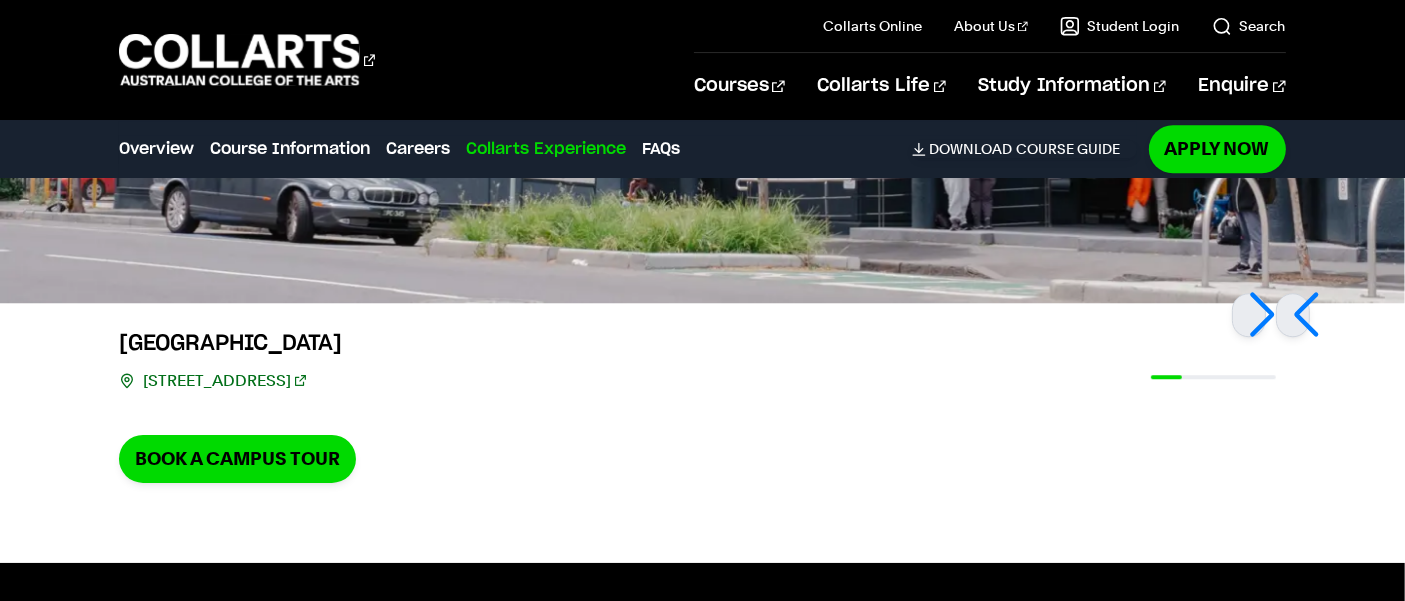 click at bounding box center (1249, 315) 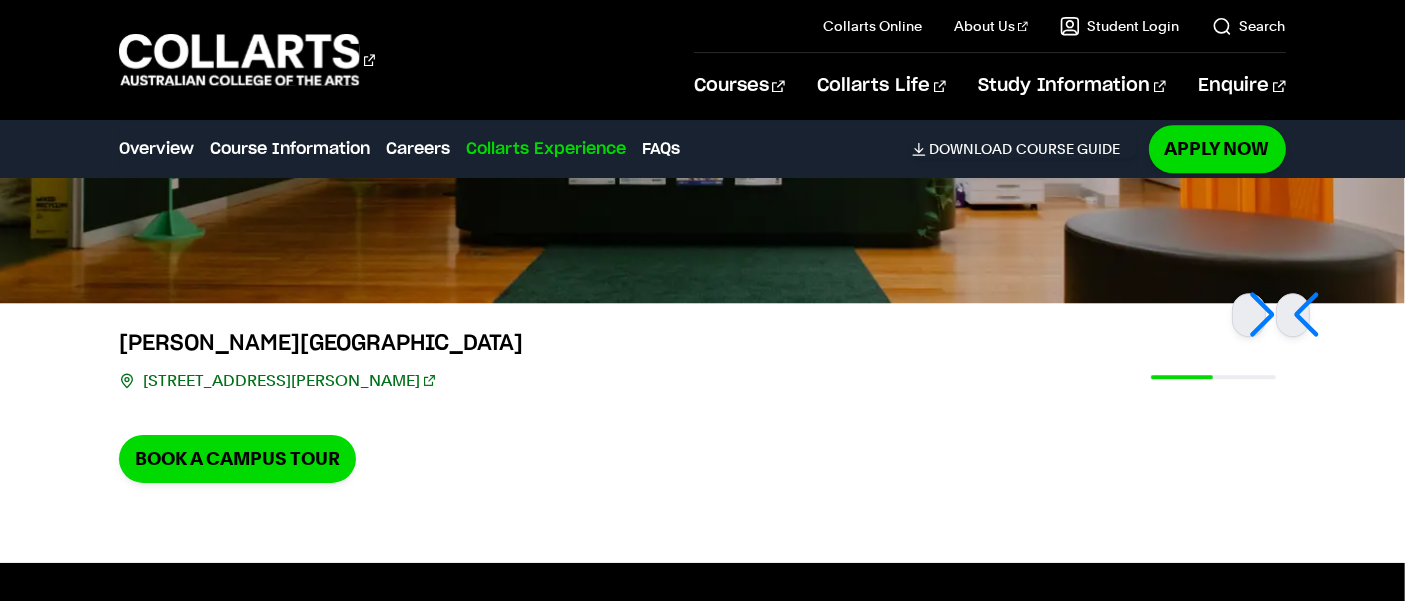 click at bounding box center (1249, 315) 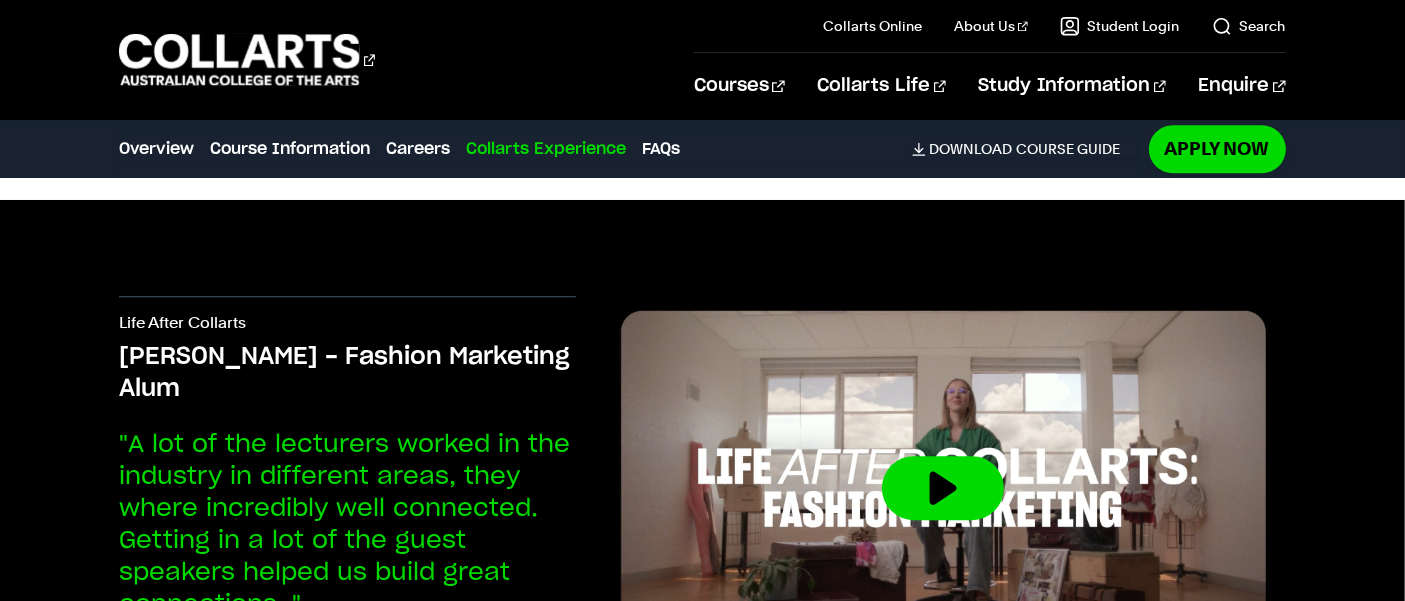 scroll, scrollTop: 5806, scrollLeft: 0, axis: vertical 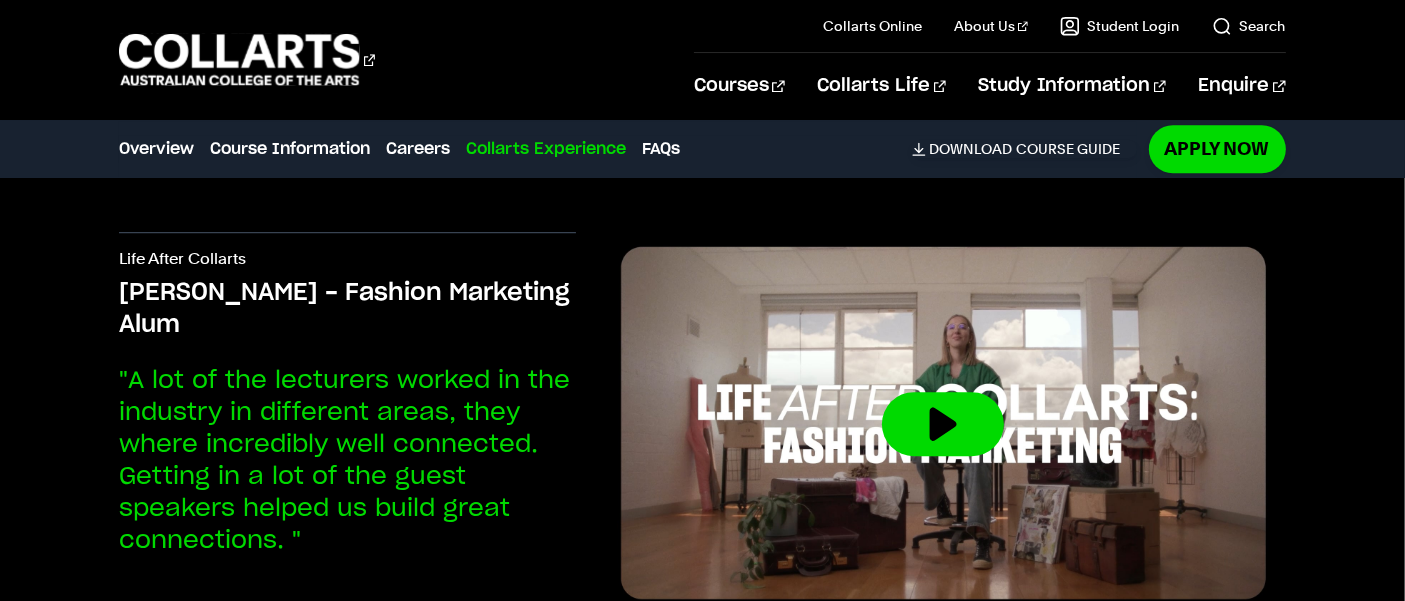 click at bounding box center (943, 424) 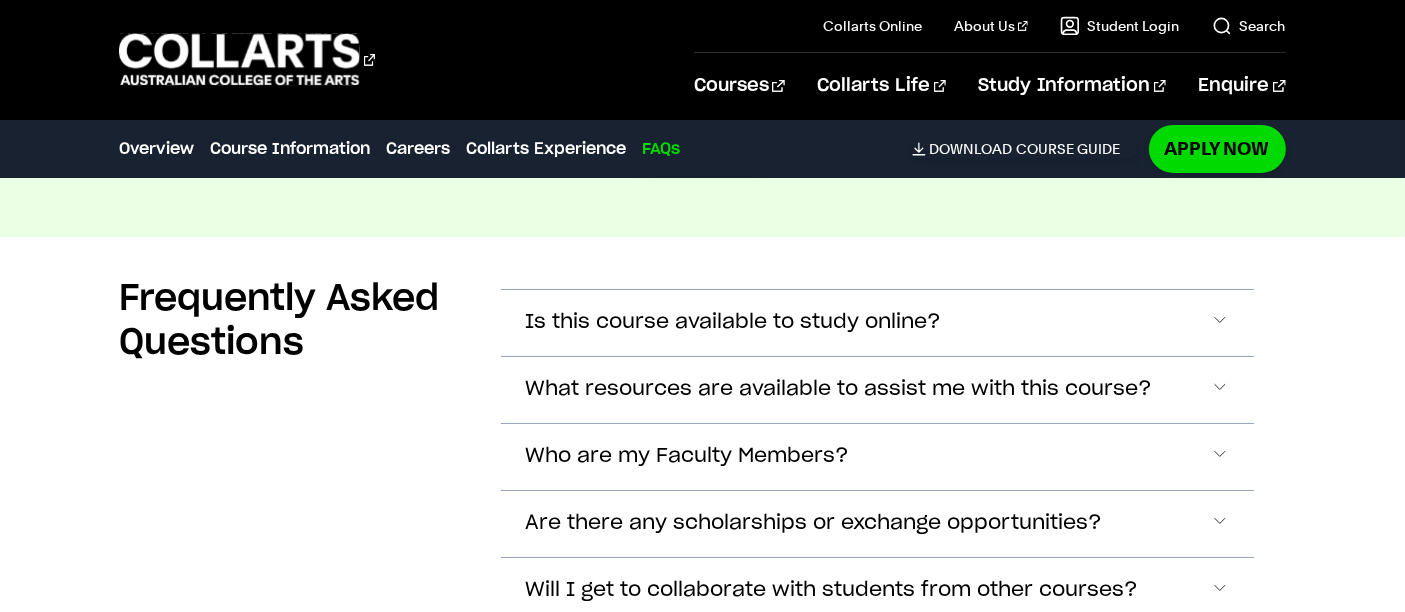 scroll, scrollTop: 8174, scrollLeft: 0, axis: vertical 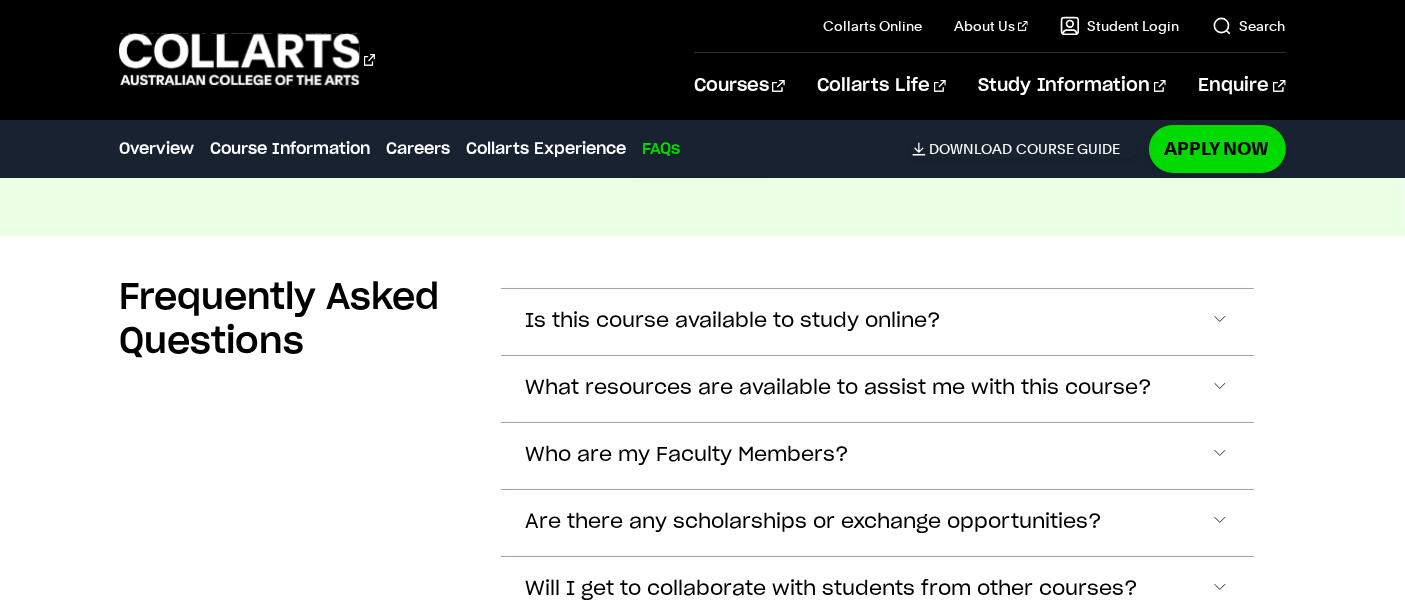 click on "Is this course available to study online?" at bounding box center (733, 321) 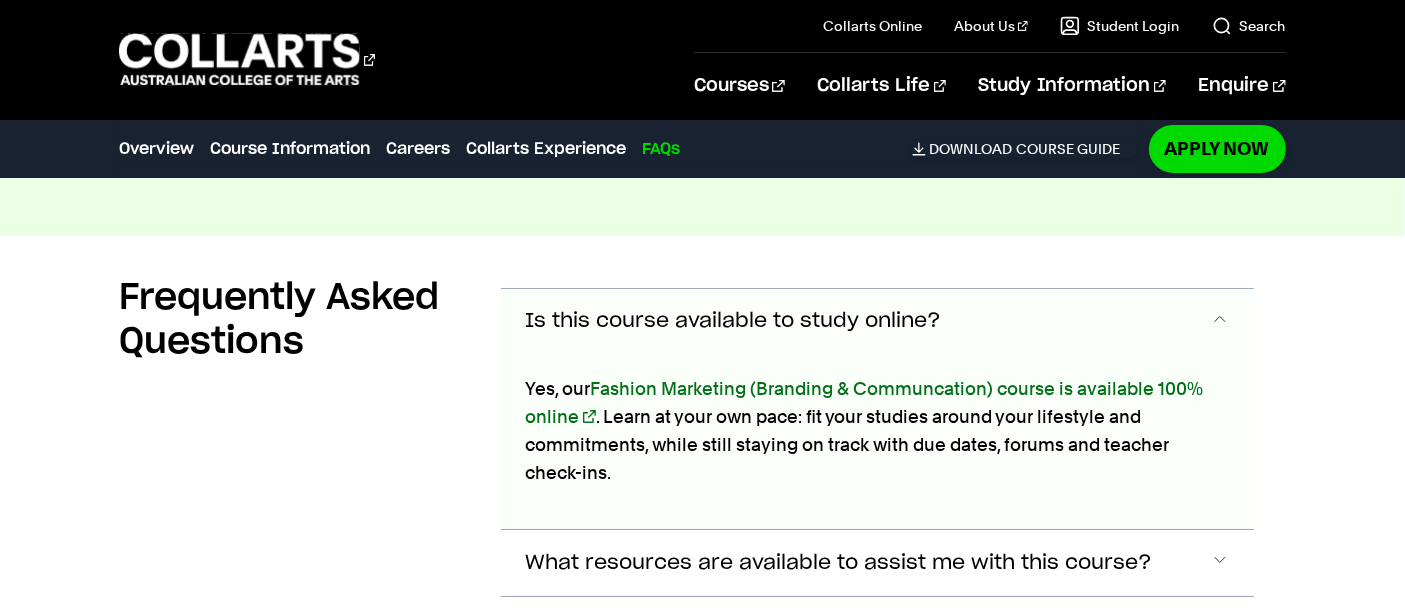 scroll, scrollTop: 8260, scrollLeft: 0, axis: vertical 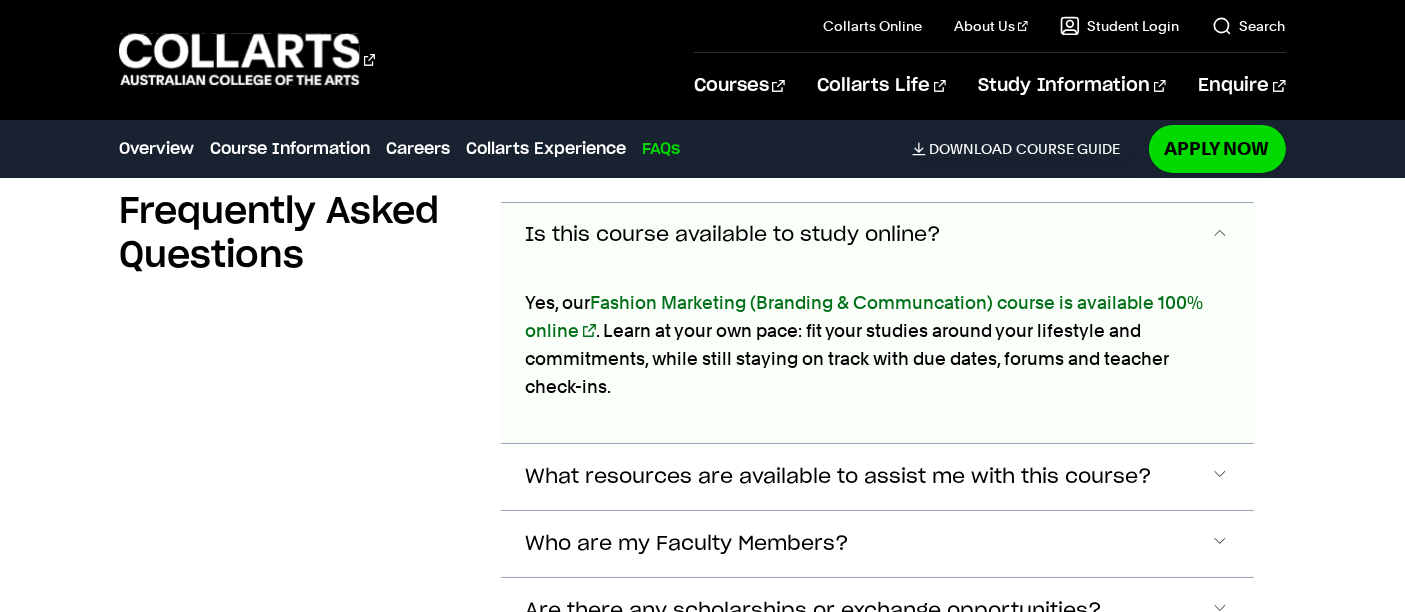 click on "Is this course available to study online?" at bounding box center [733, 235] 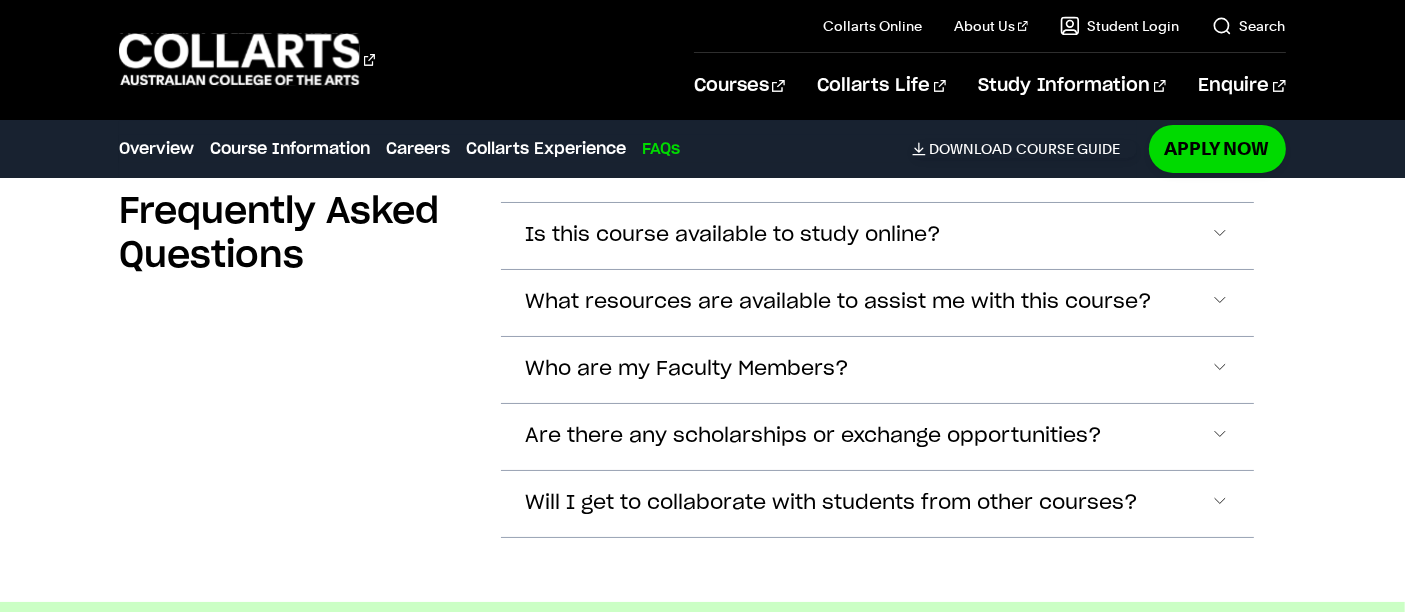 click on "What resources are available to assist me with this course?" at bounding box center [733, 235] 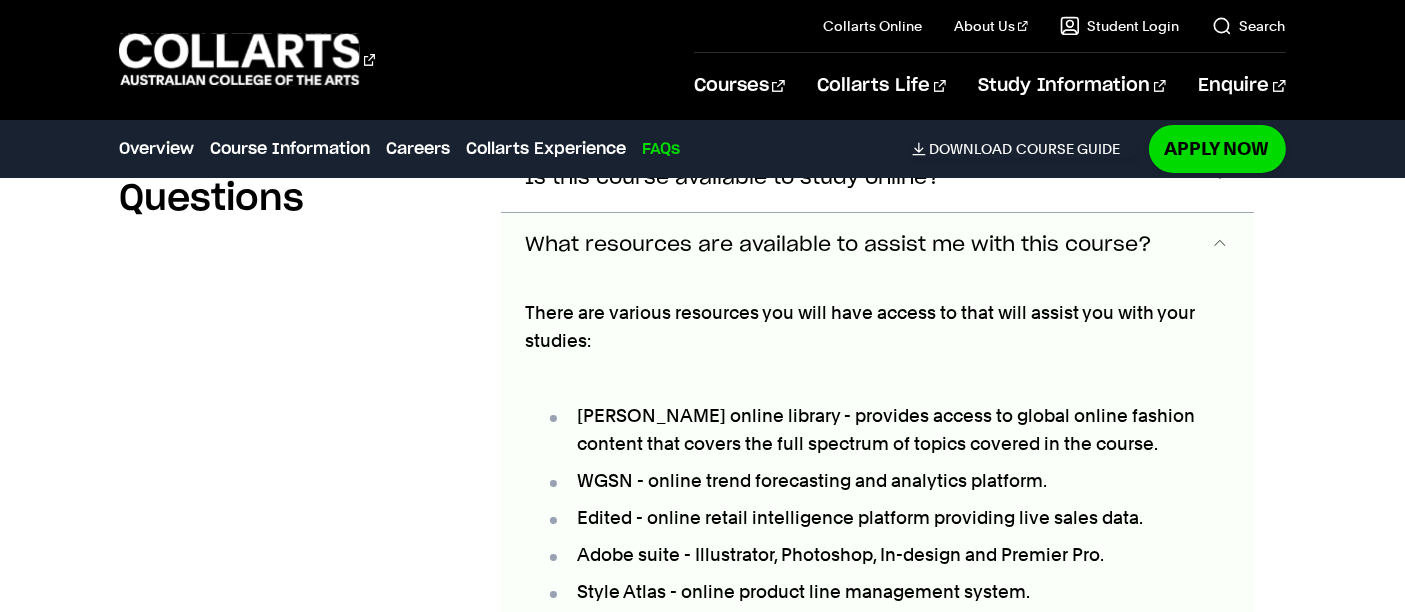 scroll, scrollTop: 8325, scrollLeft: 0, axis: vertical 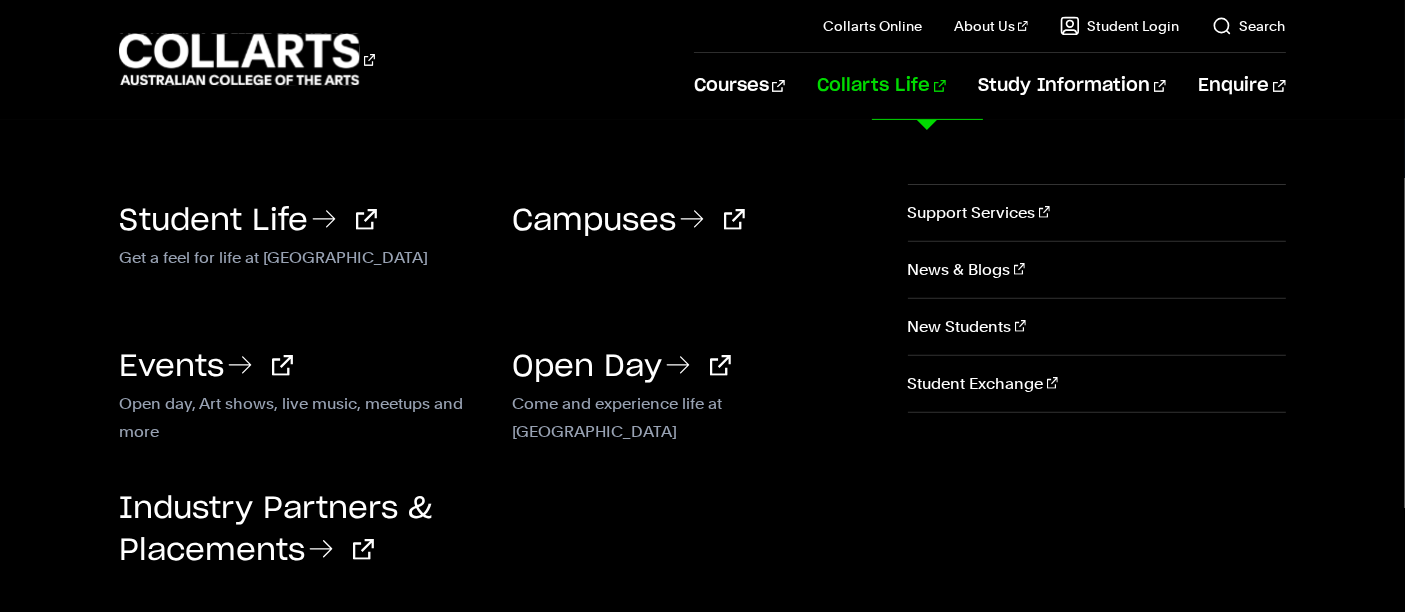 click on "Collarts Life" at bounding box center [881, 86] 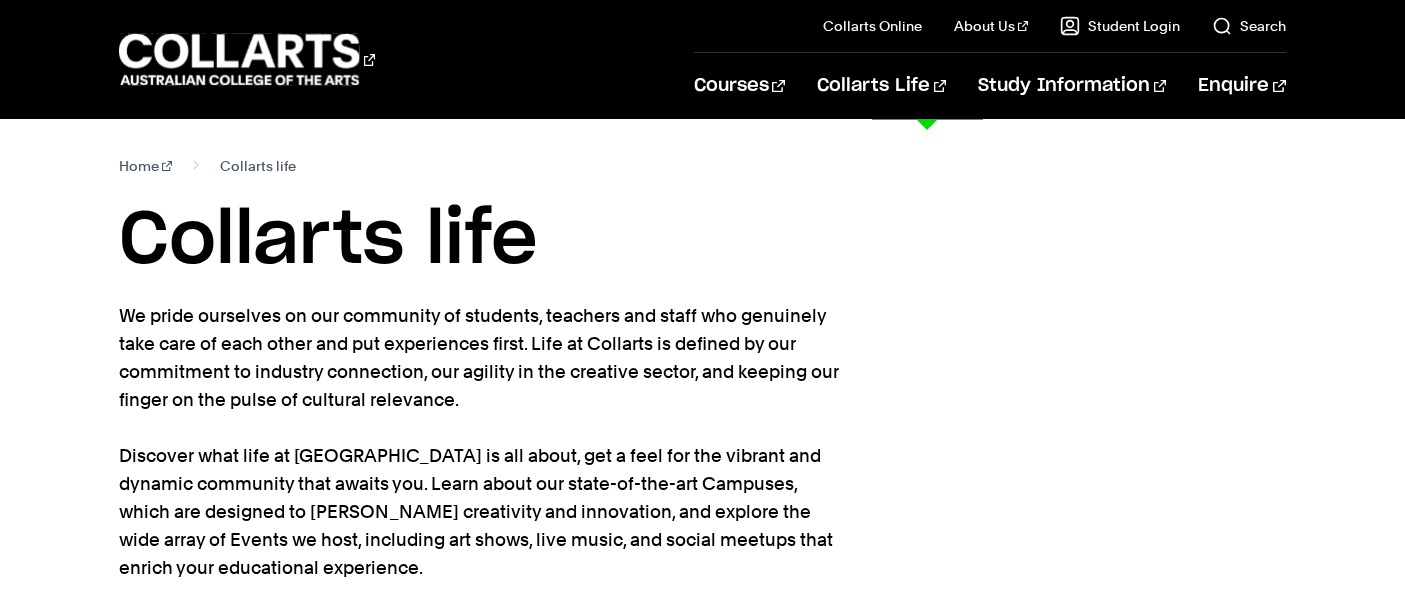 scroll, scrollTop: 0, scrollLeft: 0, axis: both 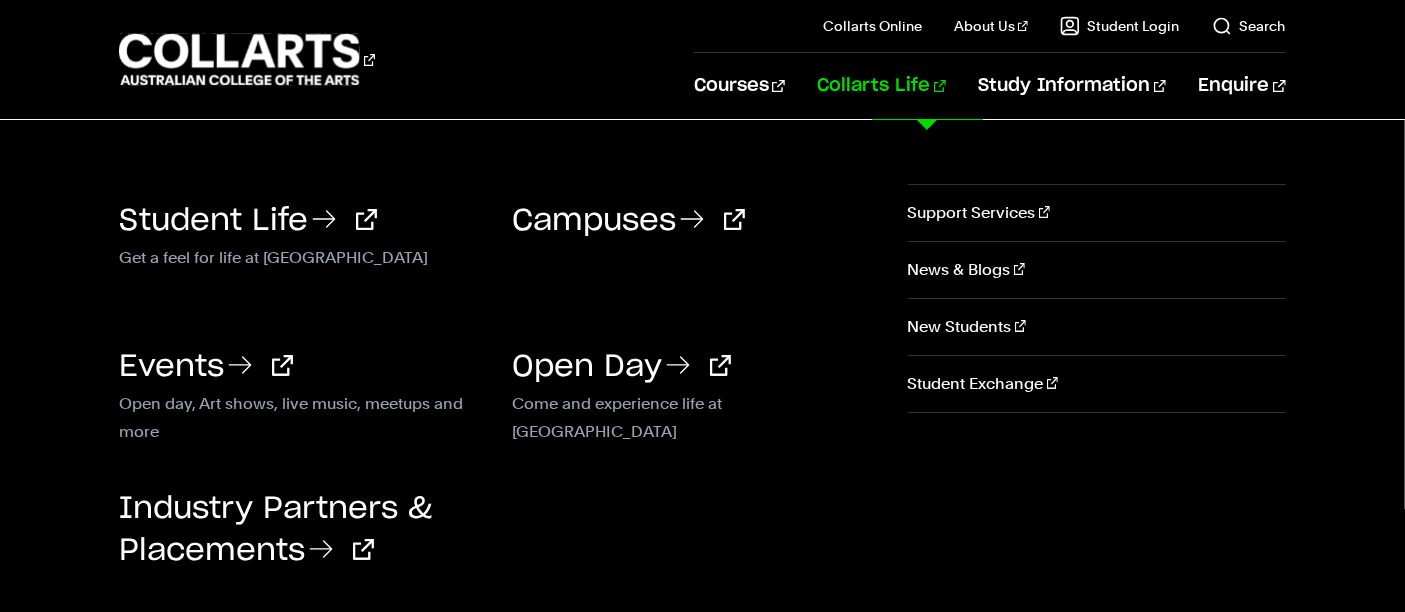 click on "Student Life" at bounding box center [248, 221] 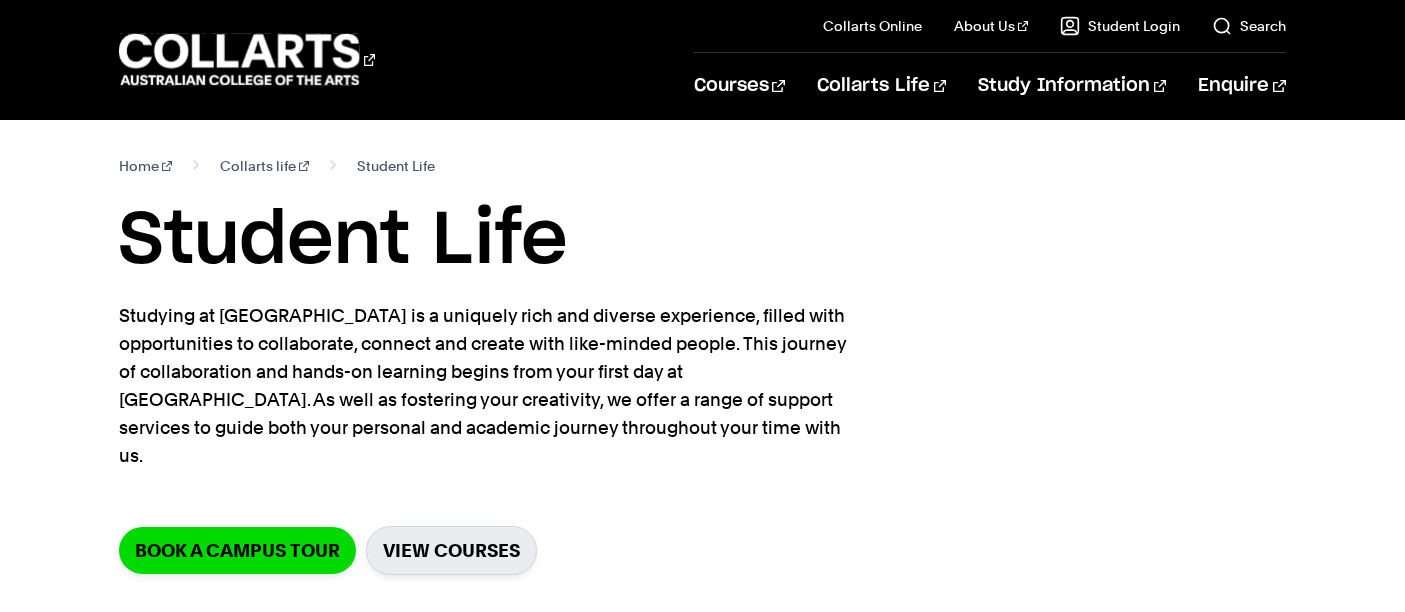 scroll, scrollTop: 0, scrollLeft: 0, axis: both 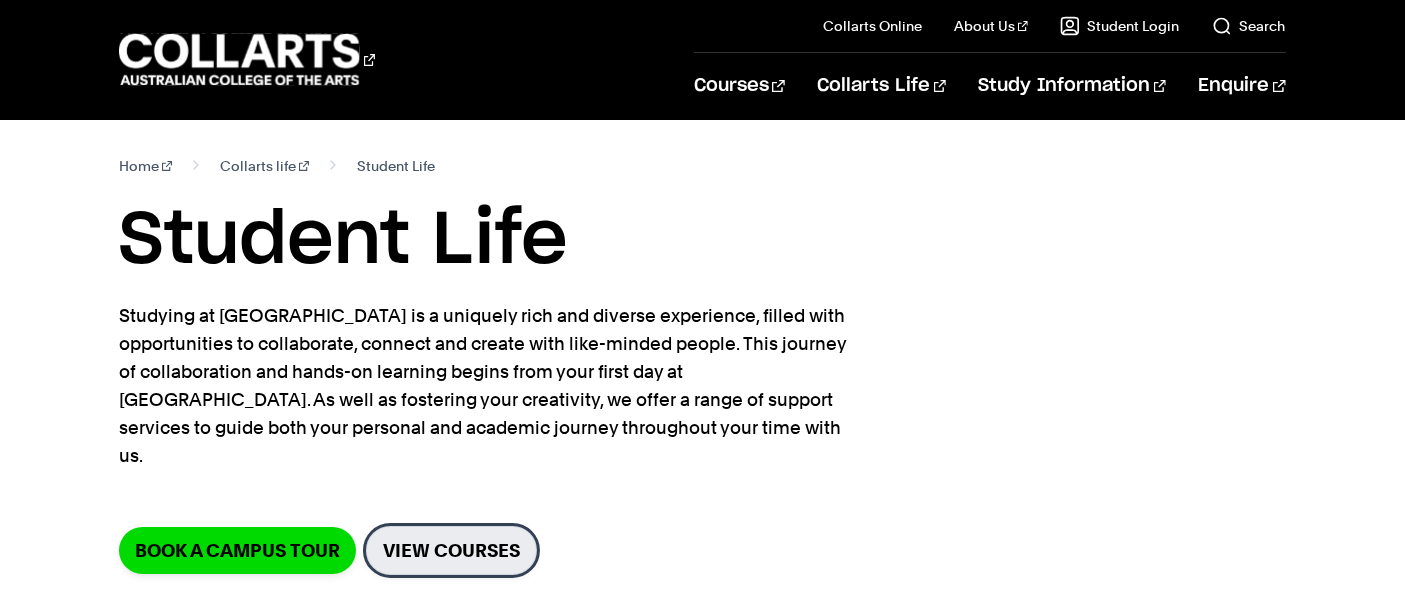 click on "View Courses" at bounding box center [451, 550] 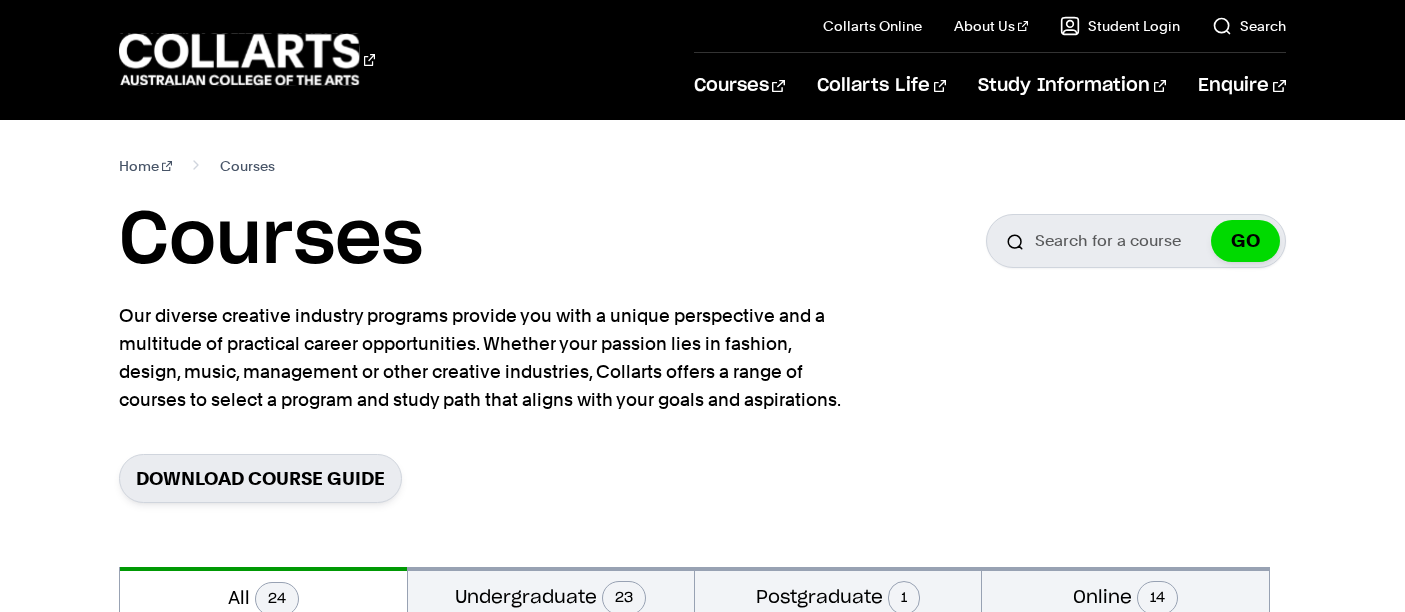 scroll, scrollTop: 0, scrollLeft: 0, axis: both 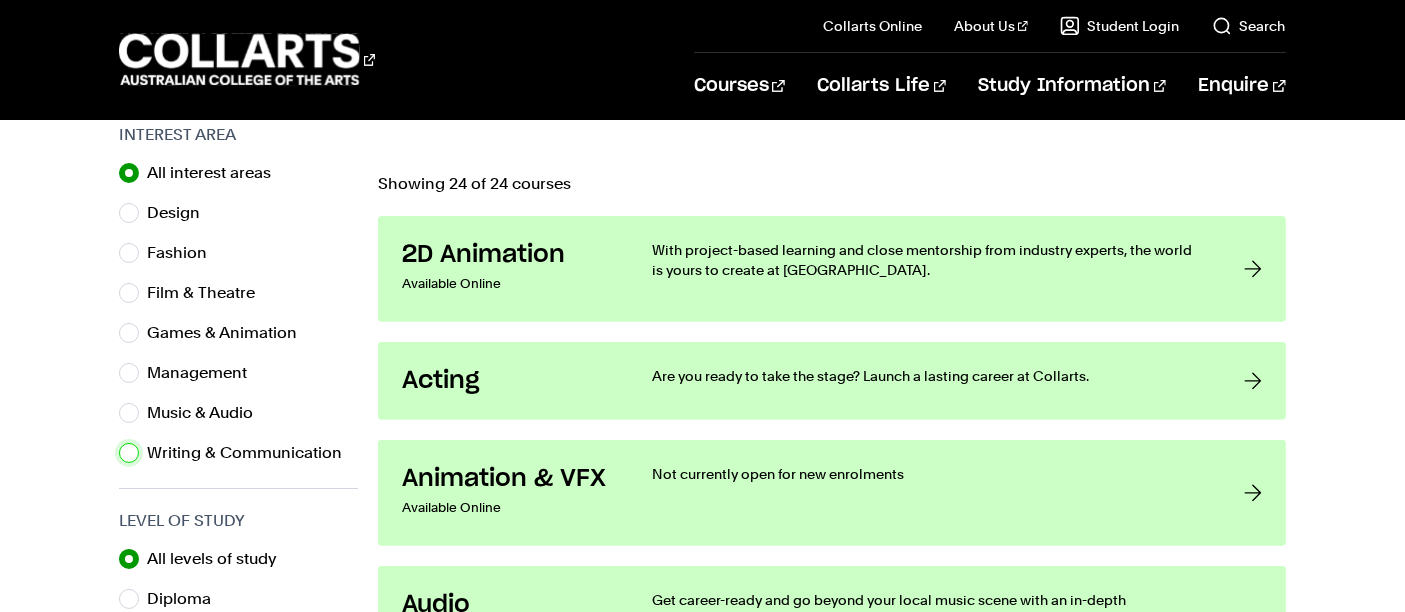 click on "Writing &
Communication" at bounding box center [129, 453] 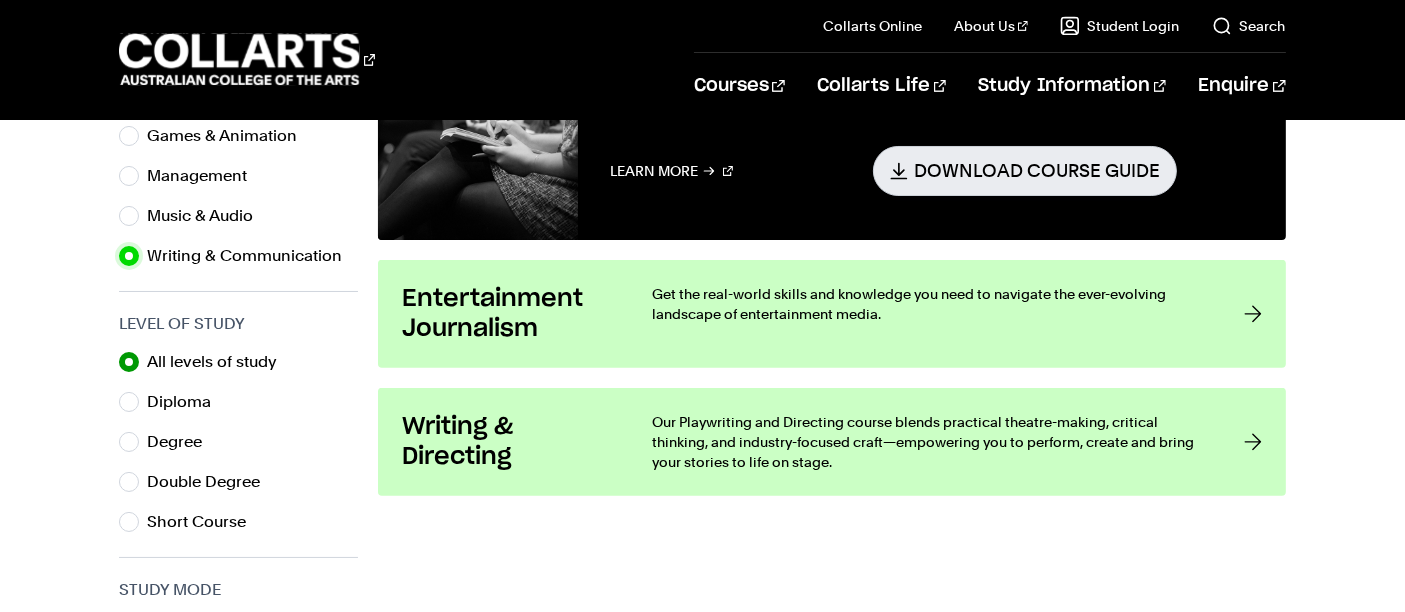 scroll, scrollTop: 844, scrollLeft: 0, axis: vertical 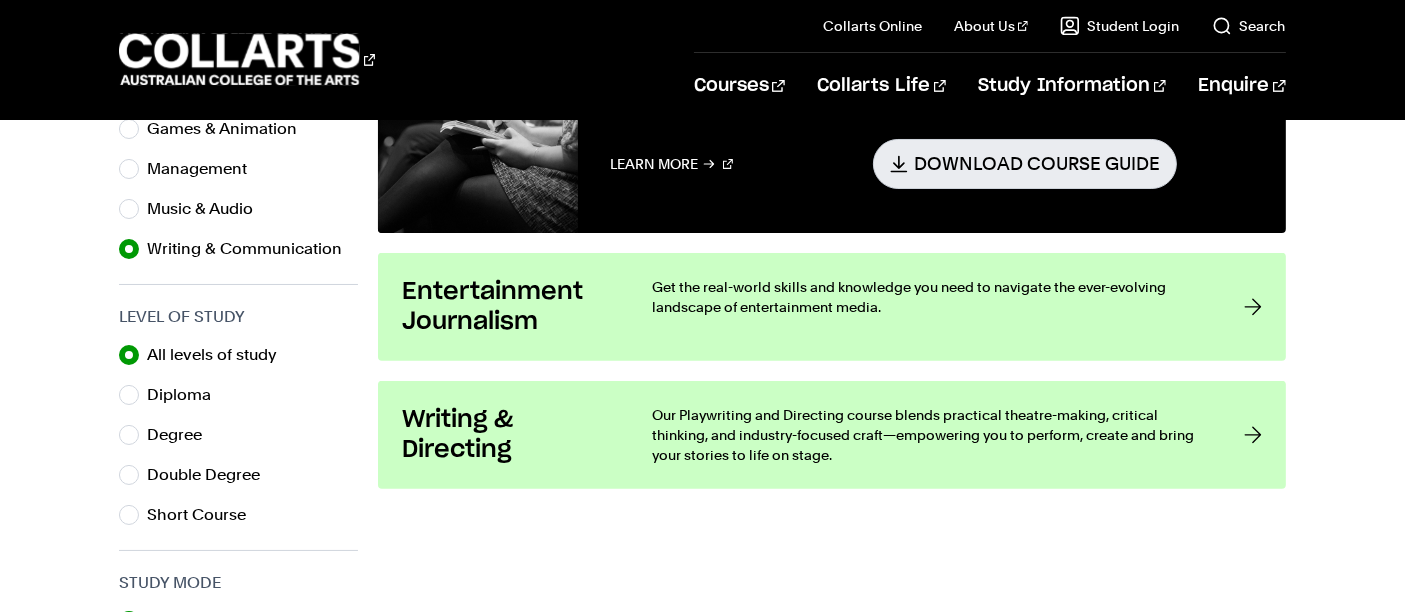 click on "Get the real-world skills and knowledge you need to navigate the ever-evolving landscape of entertainment media." at bounding box center [927, 297] 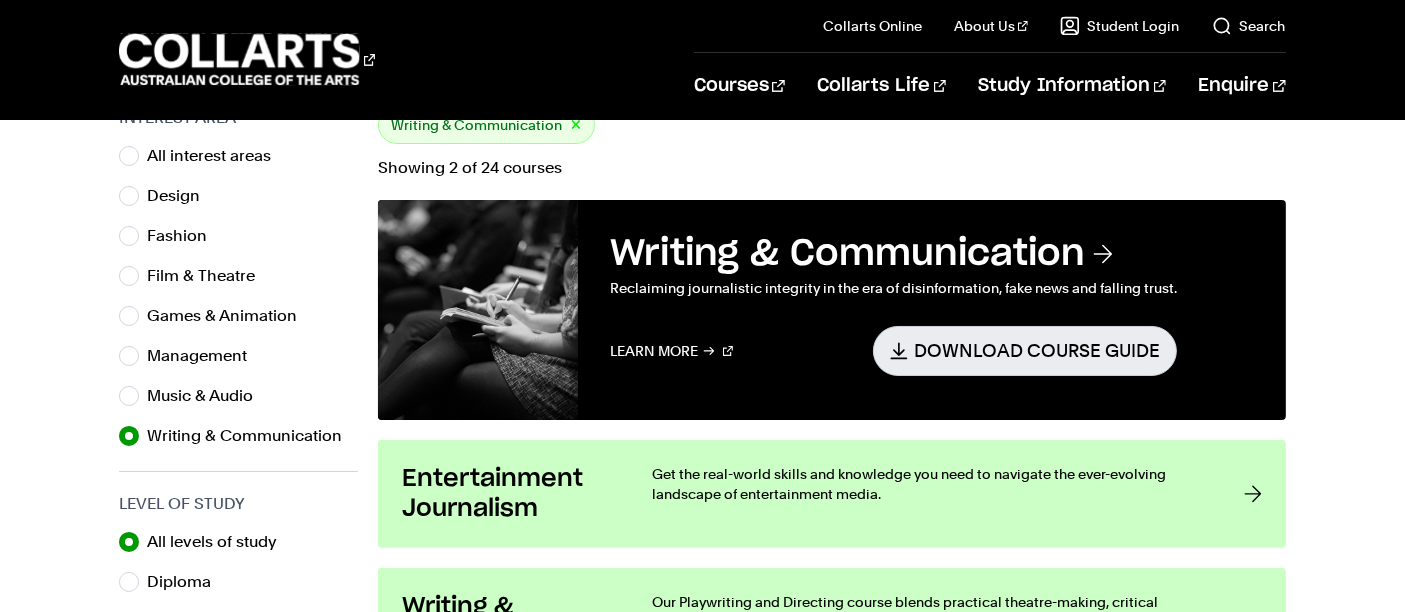 scroll, scrollTop: 623, scrollLeft: 0, axis: vertical 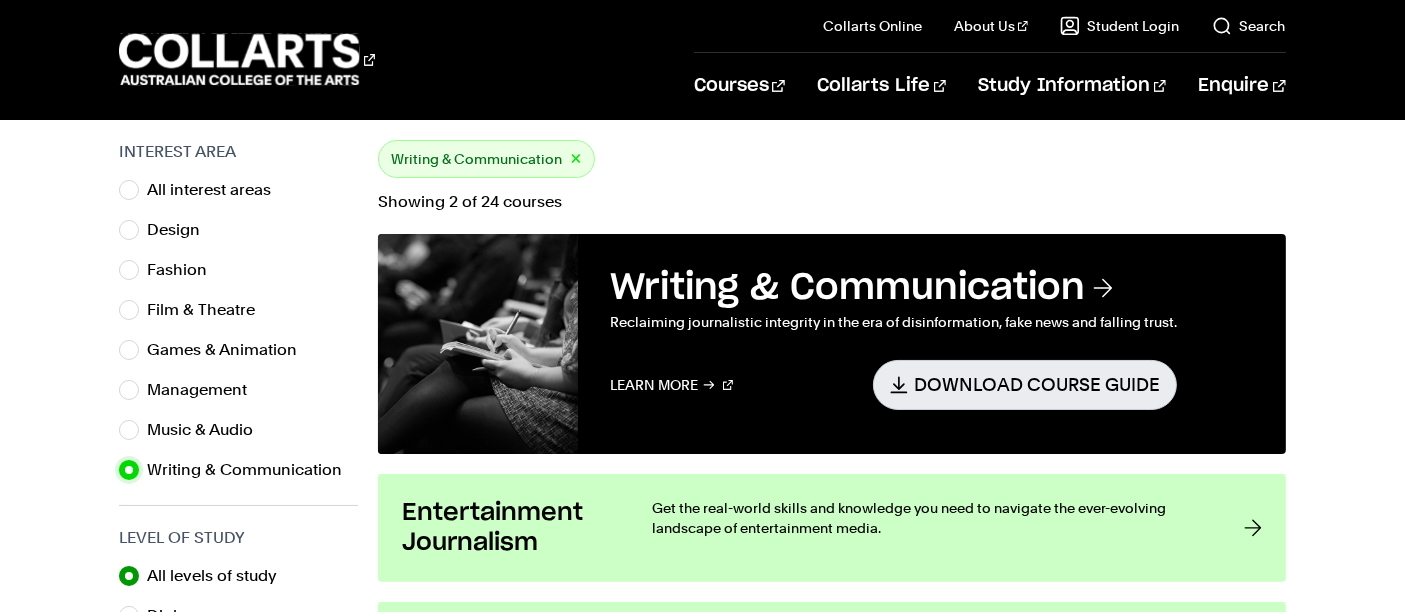 click on "Writing &
Communication" at bounding box center (129, 470) 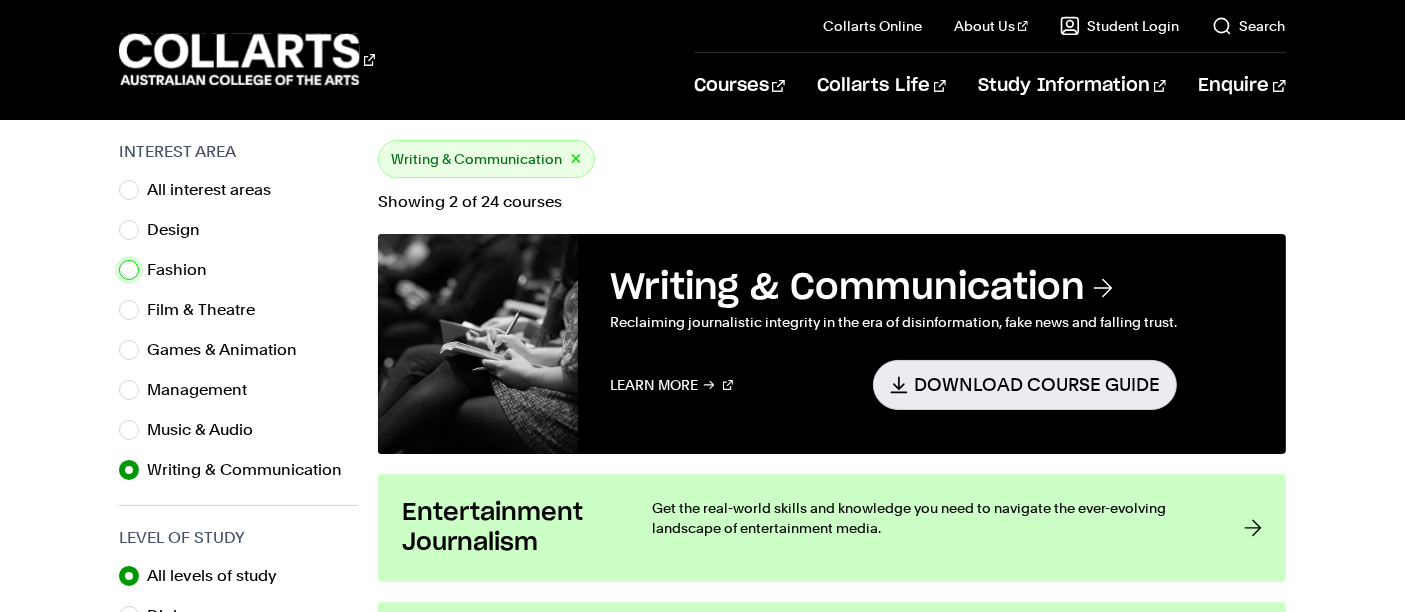 click on "Fashion" at bounding box center [129, 270] 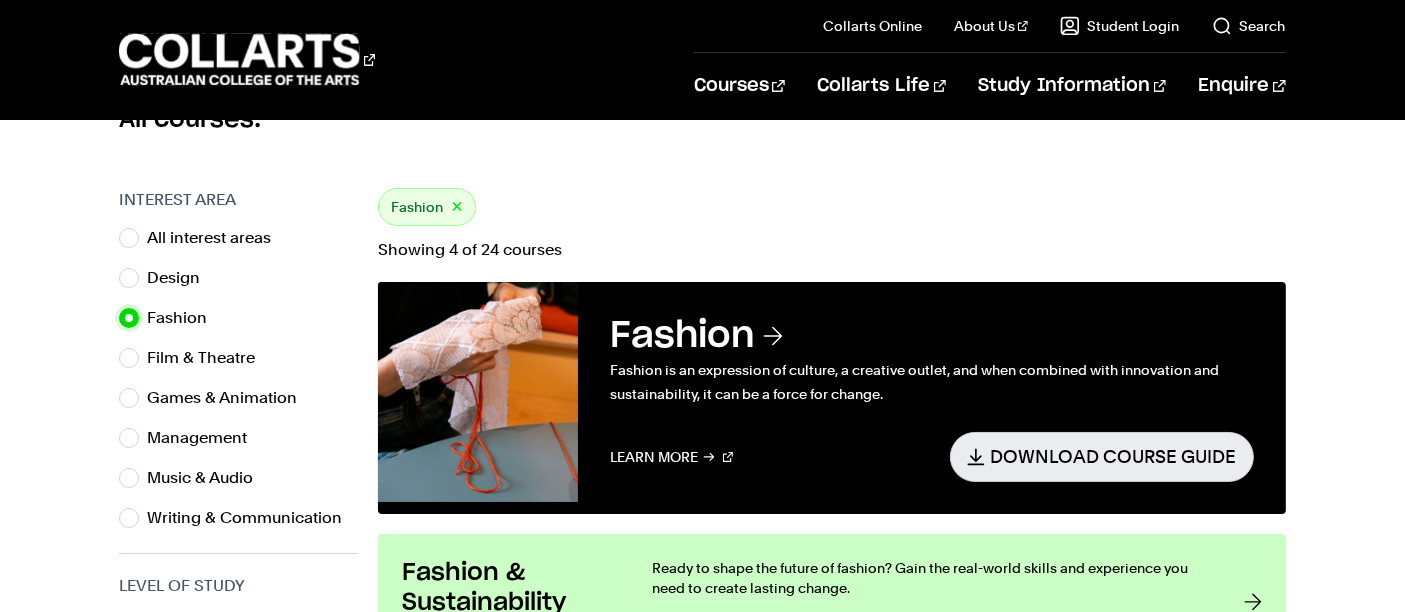 scroll, scrollTop: 577, scrollLeft: 0, axis: vertical 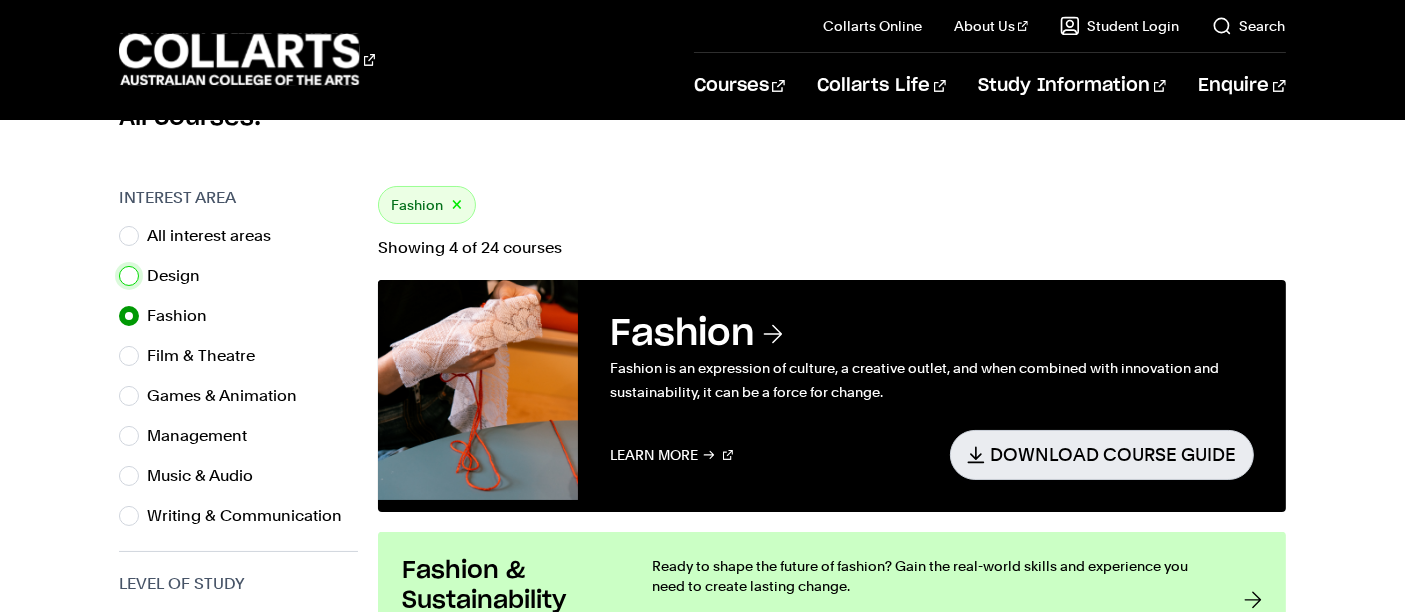 click on "Design" at bounding box center [129, 276] 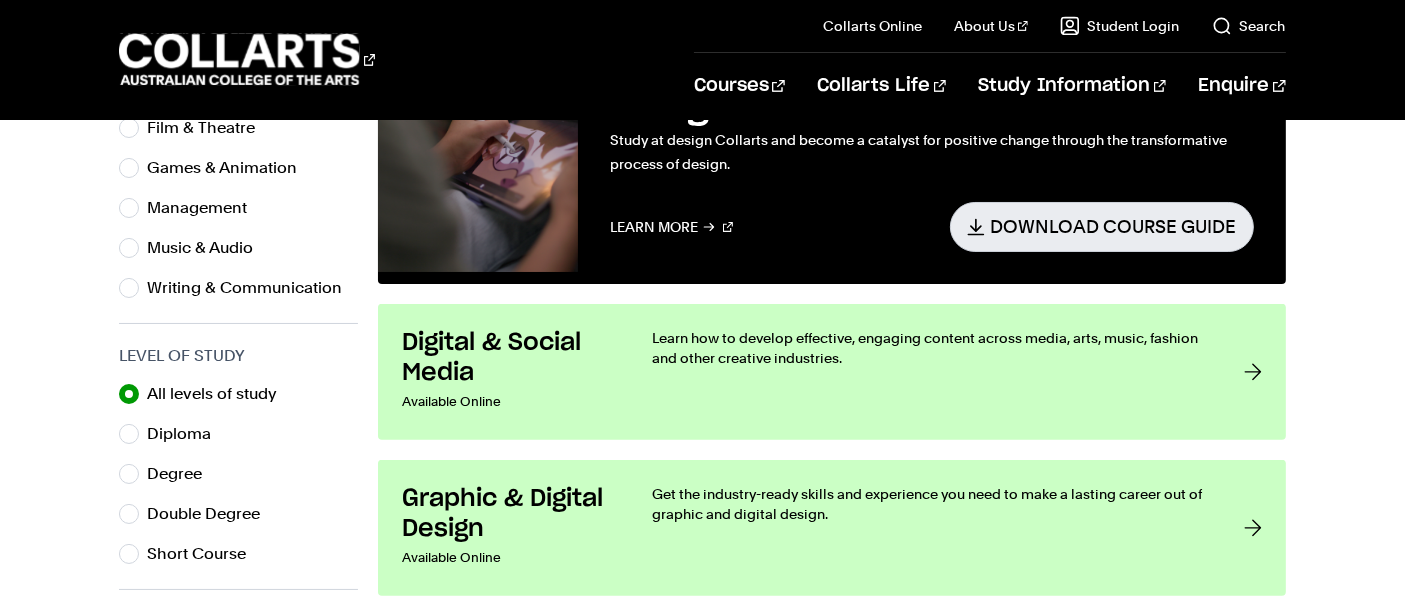 scroll, scrollTop: 799, scrollLeft: 0, axis: vertical 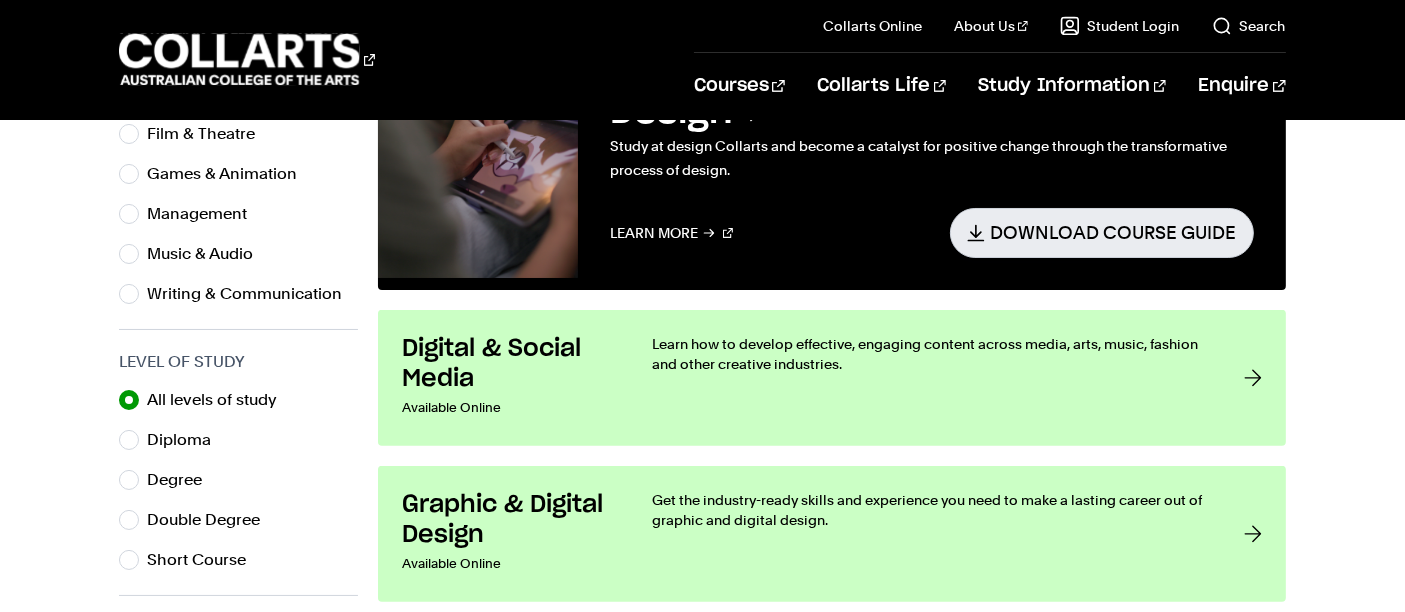 click on "Learn how to develop effective, engaging content across media, arts, music, fashion and other creative industries." at bounding box center (927, 354) 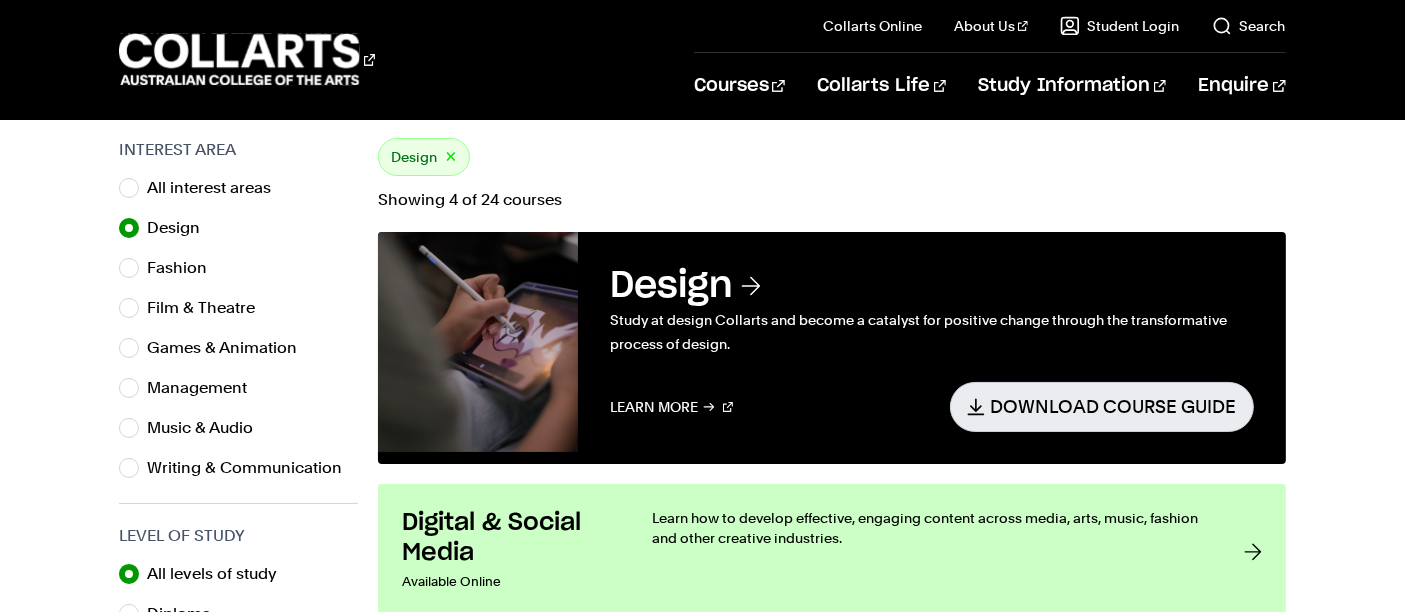 scroll, scrollTop: 584, scrollLeft: 0, axis: vertical 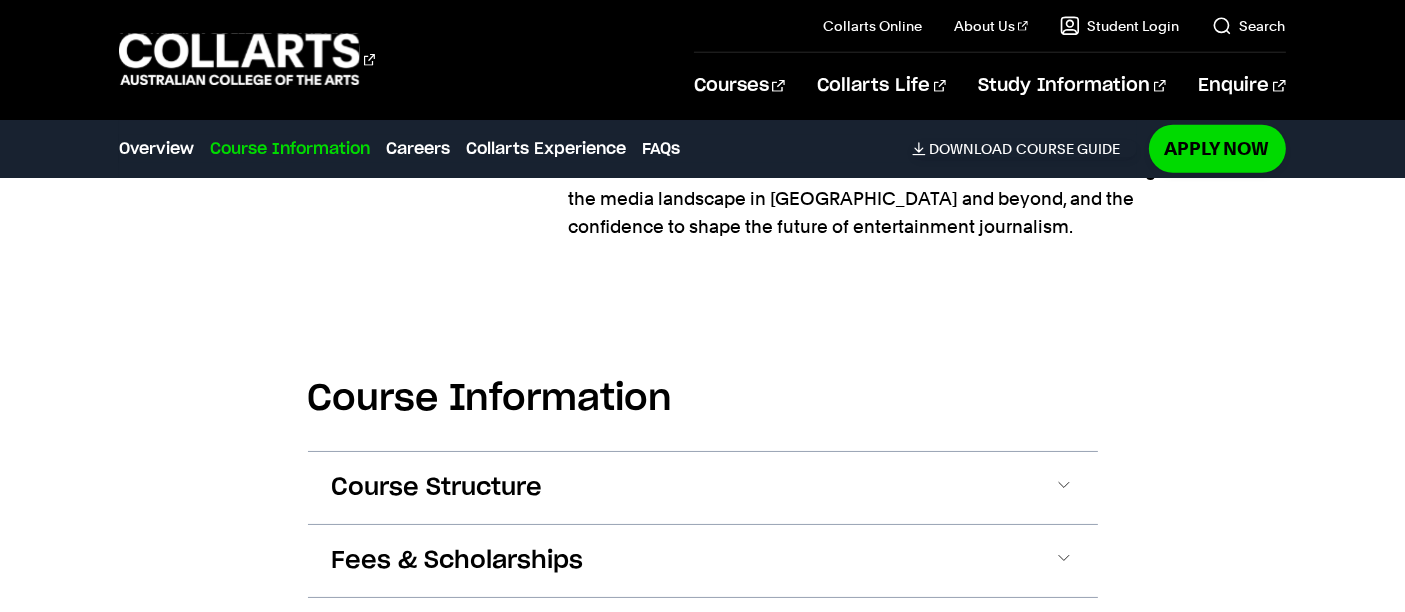 click on "Course Structure" at bounding box center [437, 488] 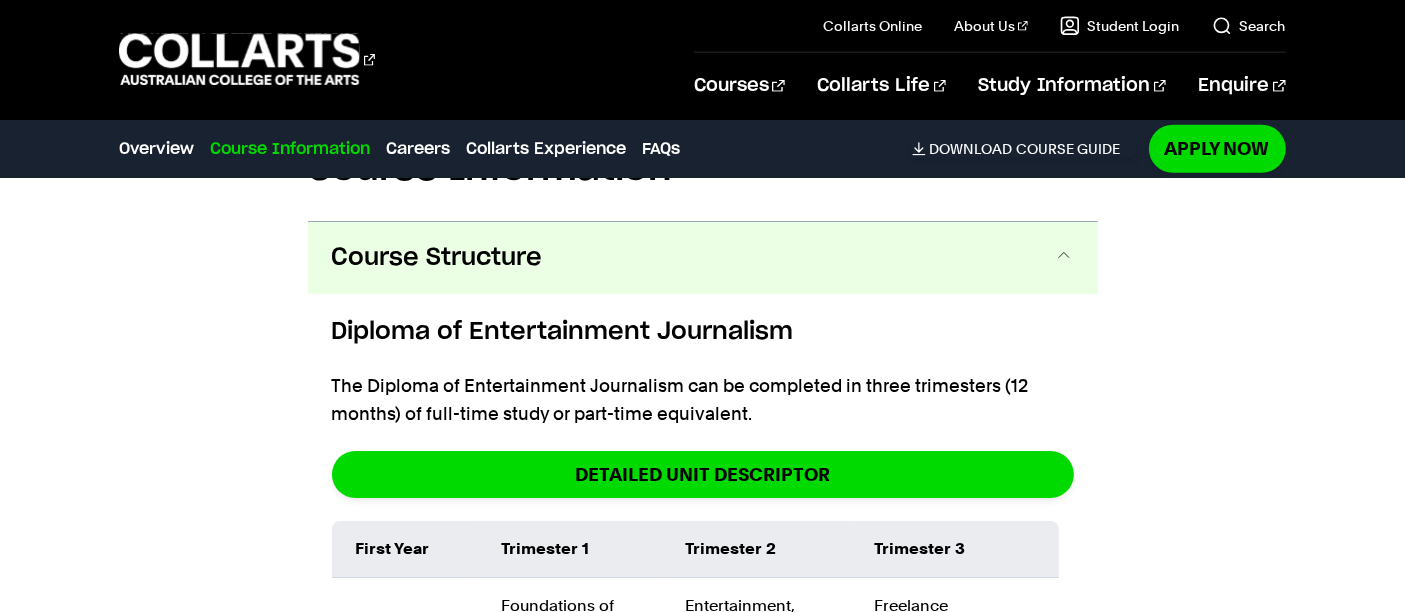 scroll, scrollTop: 2109, scrollLeft: 0, axis: vertical 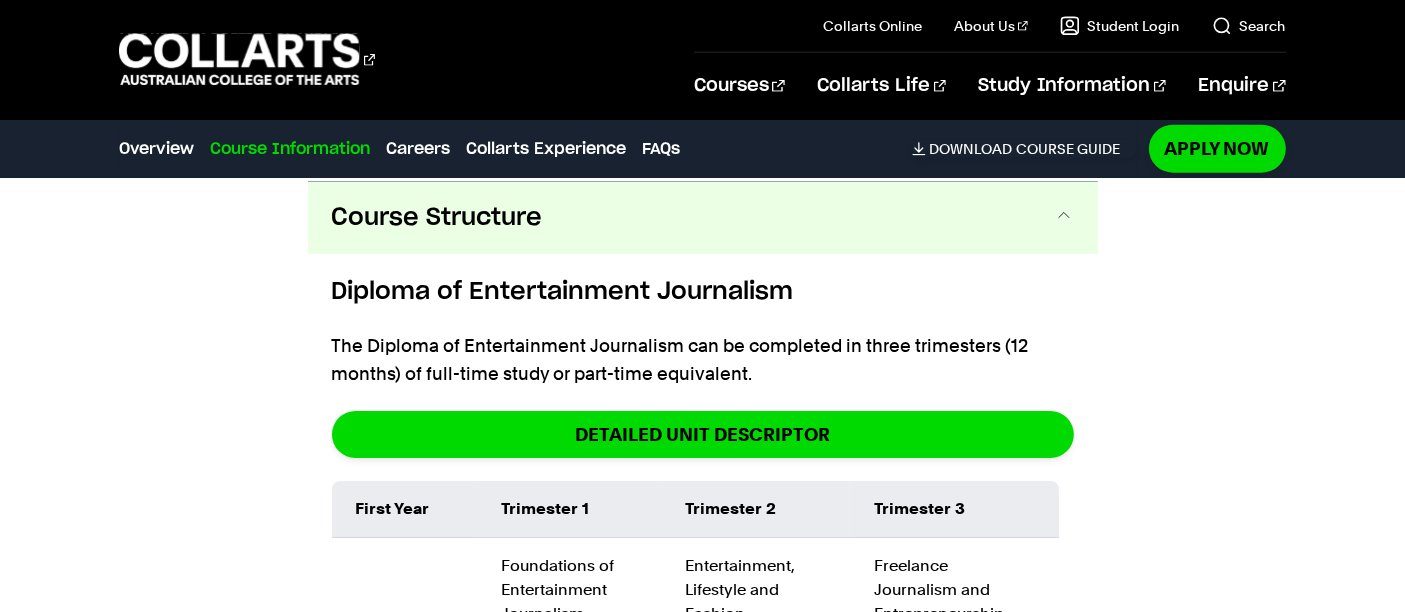 click on "Course Structure" at bounding box center [703, 218] 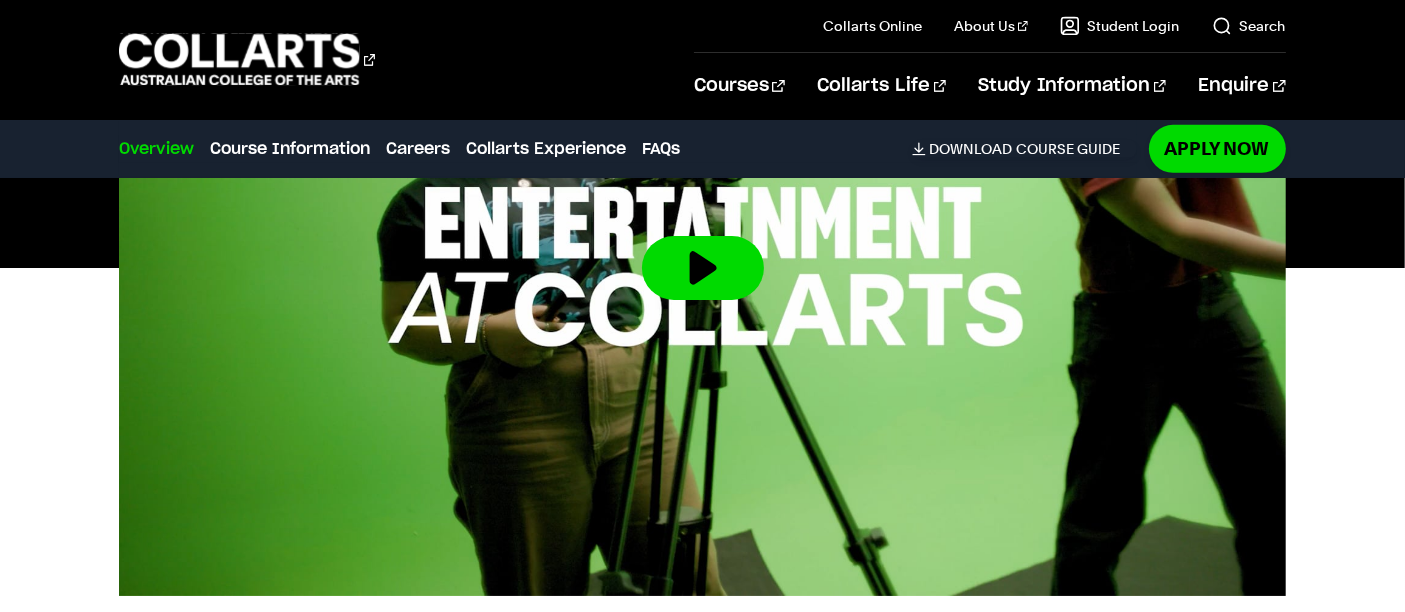 scroll, scrollTop: 825, scrollLeft: 0, axis: vertical 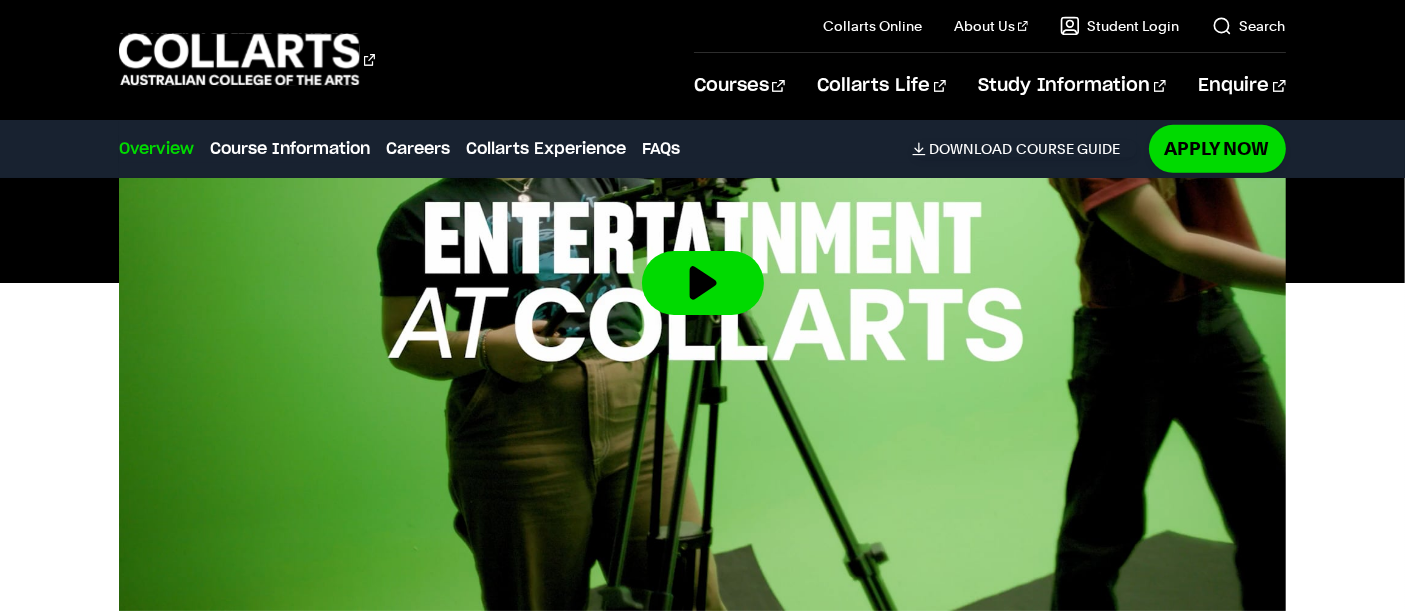 click at bounding box center (702, 283) 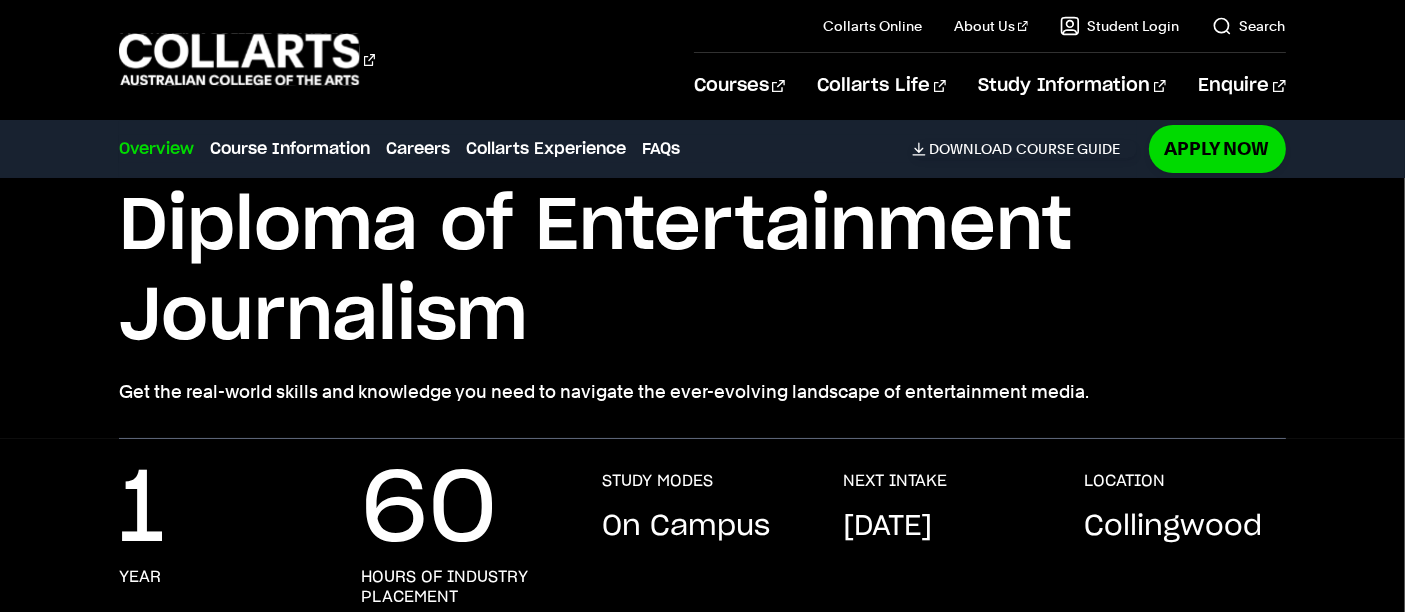 scroll, scrollTop: 0, scrollLeft: 0, axis: both 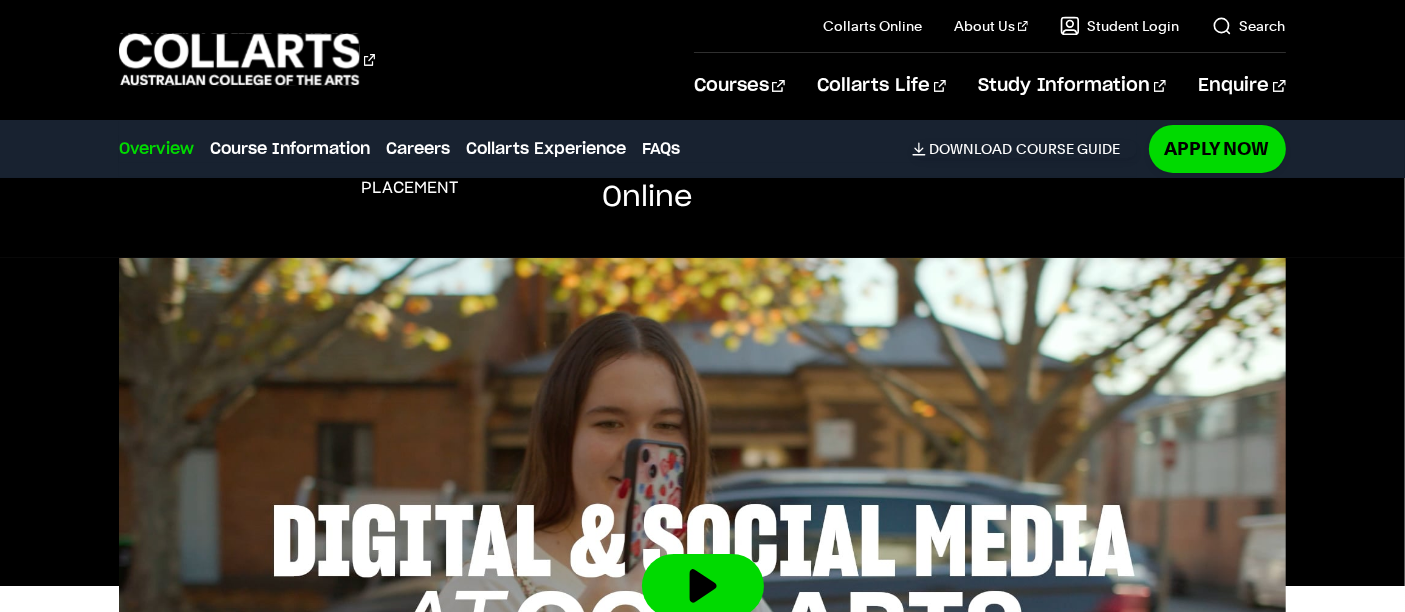 click at bounding box center [702, 586] 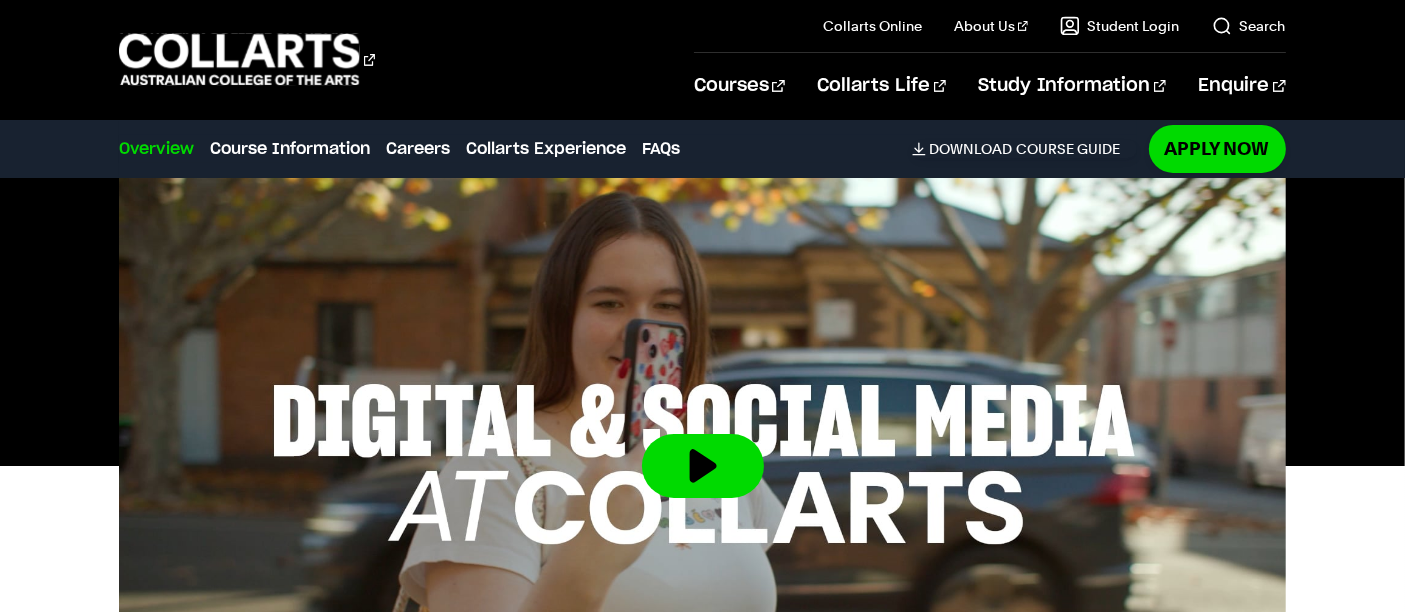click at bounding box center [703, 466] 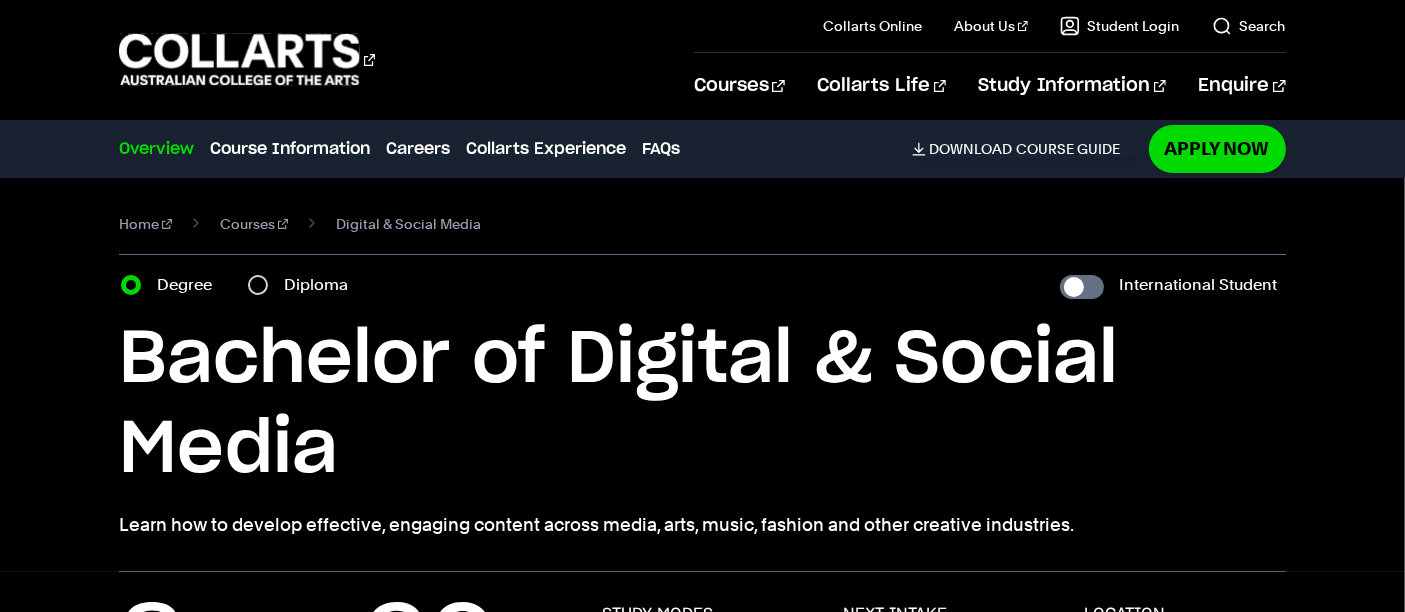 scroll, scrollTop: 6, scrollLeft: 0, axis: vertical 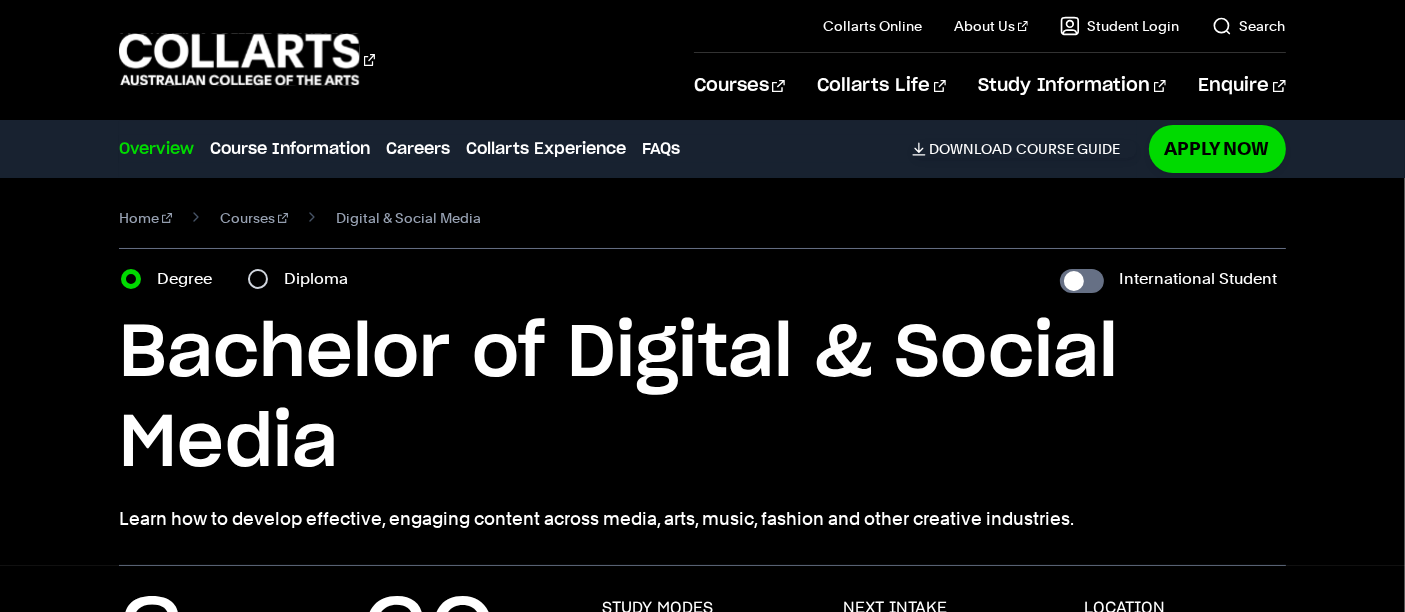 click on "FAQs" at bounding box center (661, 149) 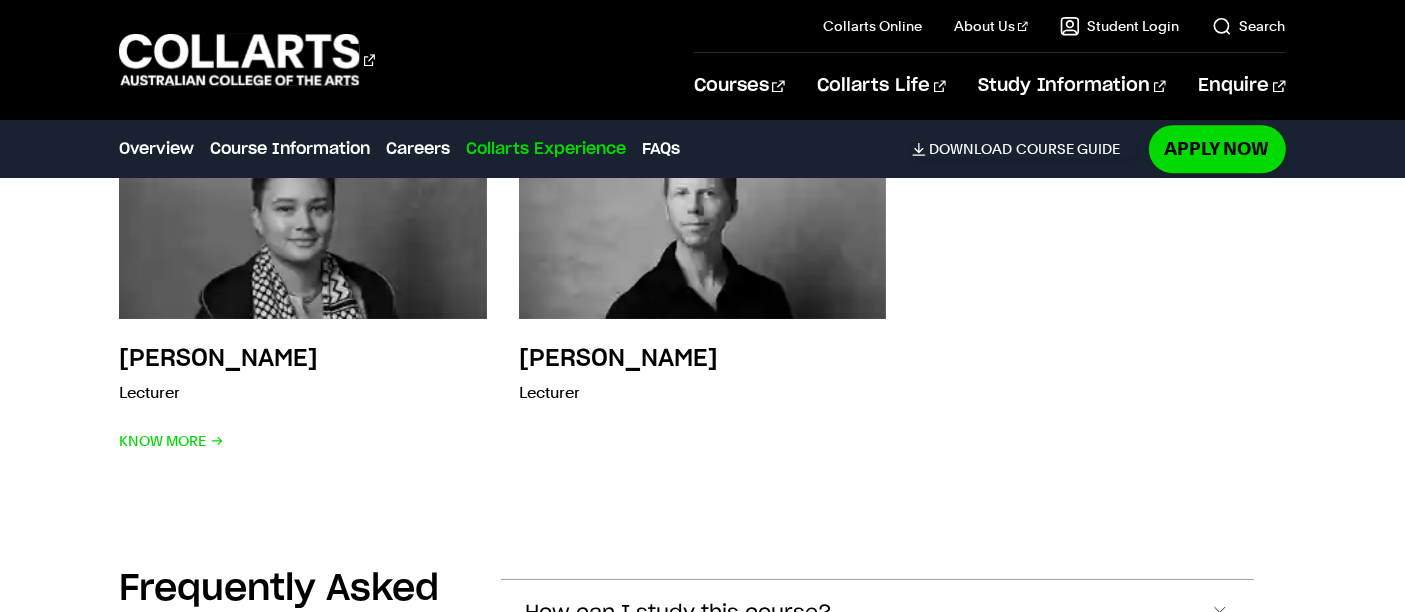 scroll, scrollTop: 6129, scrollLeft: 0, axis: vertical 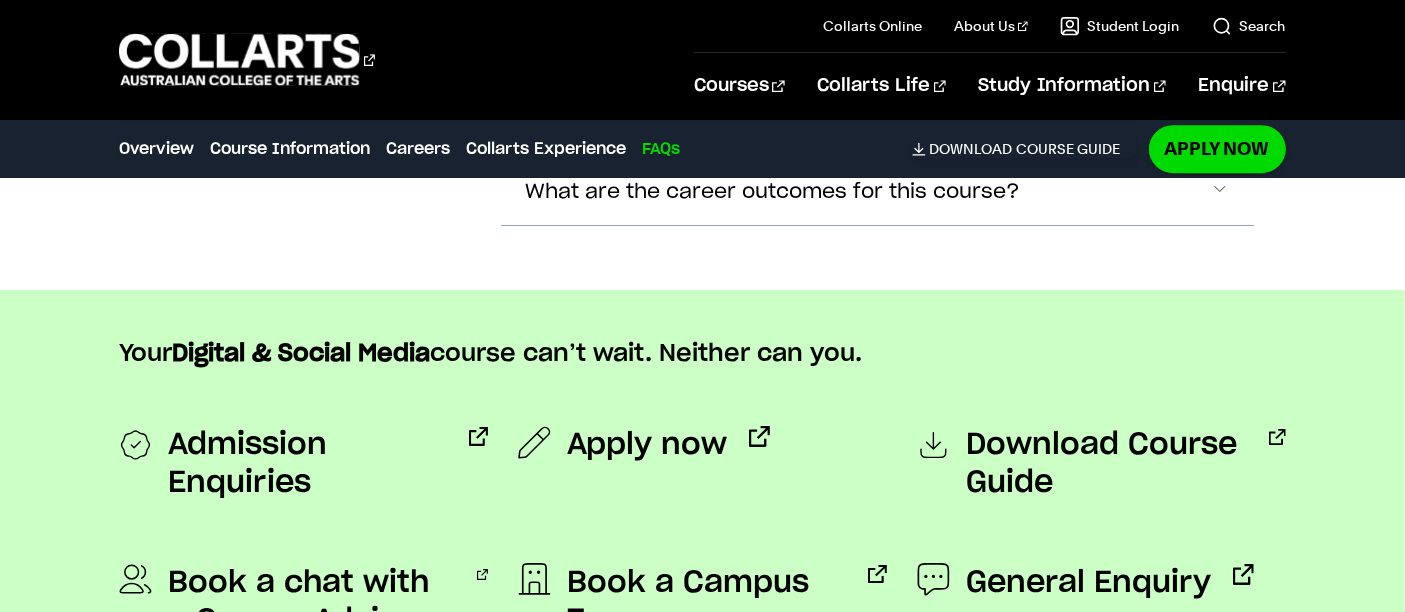 click on "What are the career outcomes for this course?" at bounding box center (877, -9) 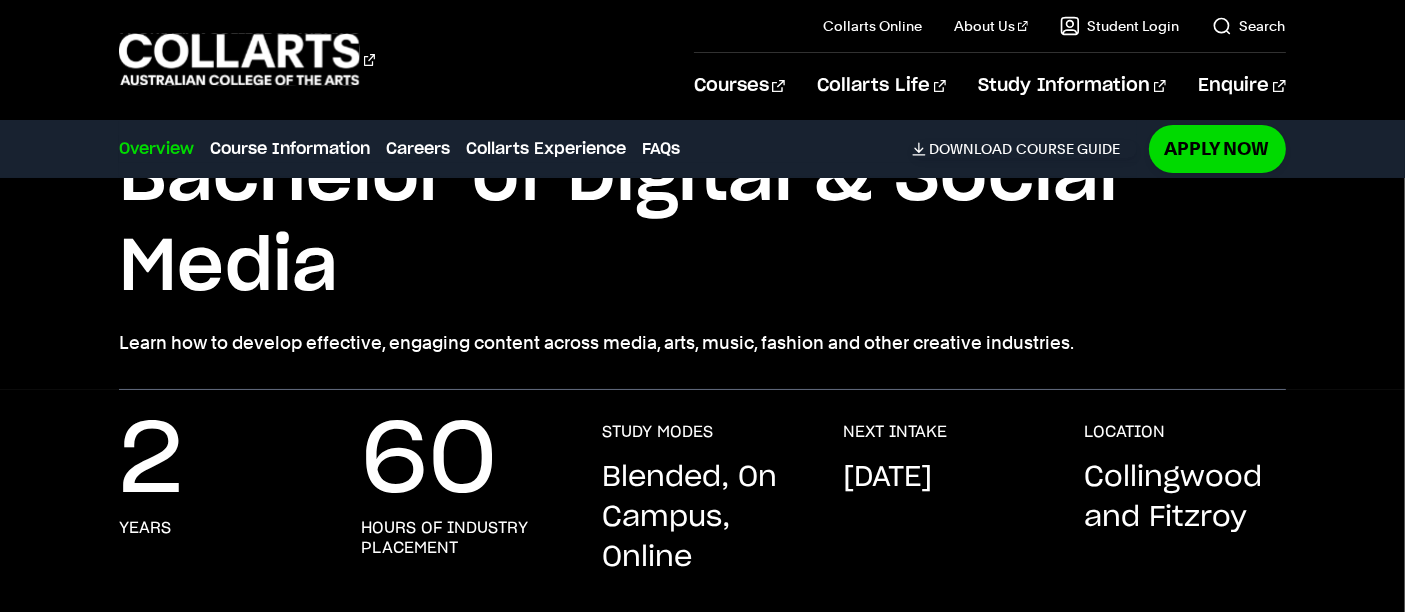 scroll, scrollTop: 0, scrollLeft: 0, axis: both 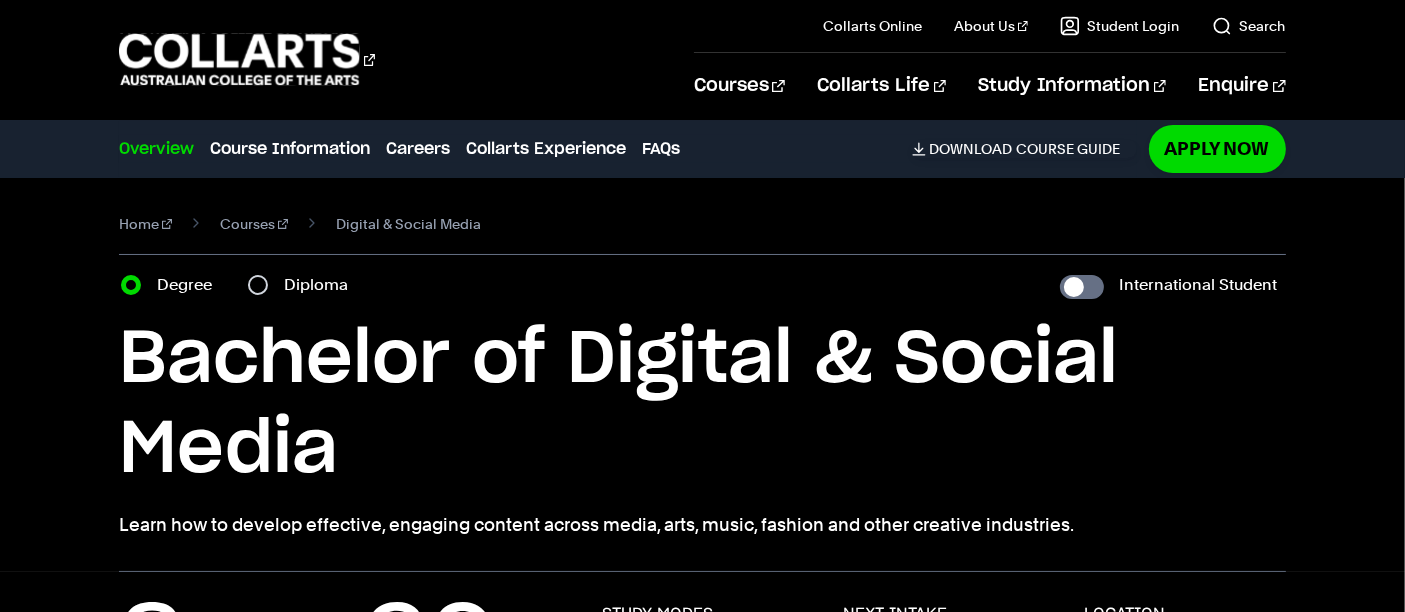 click on "Courses" at bounding box center [254, 224] 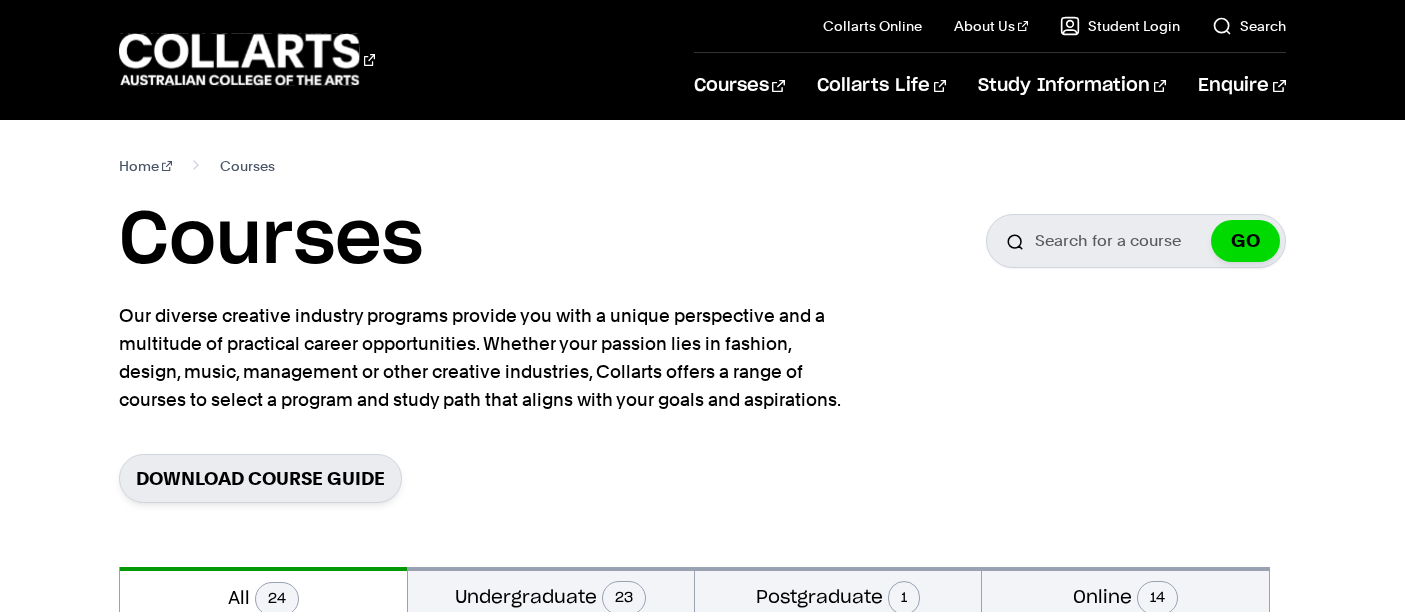 scroll, scrollTop: 0, scrollLeft: 0, axis: both 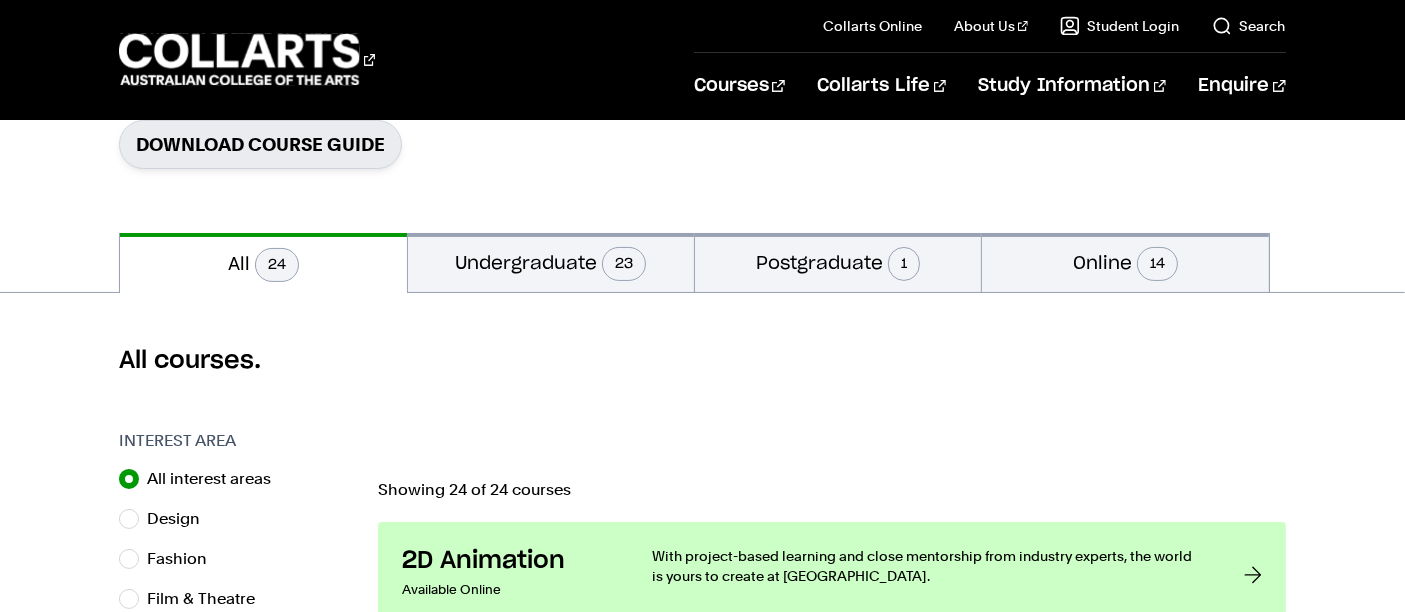 click on "Online  14" at bounding box center (1125, 262) 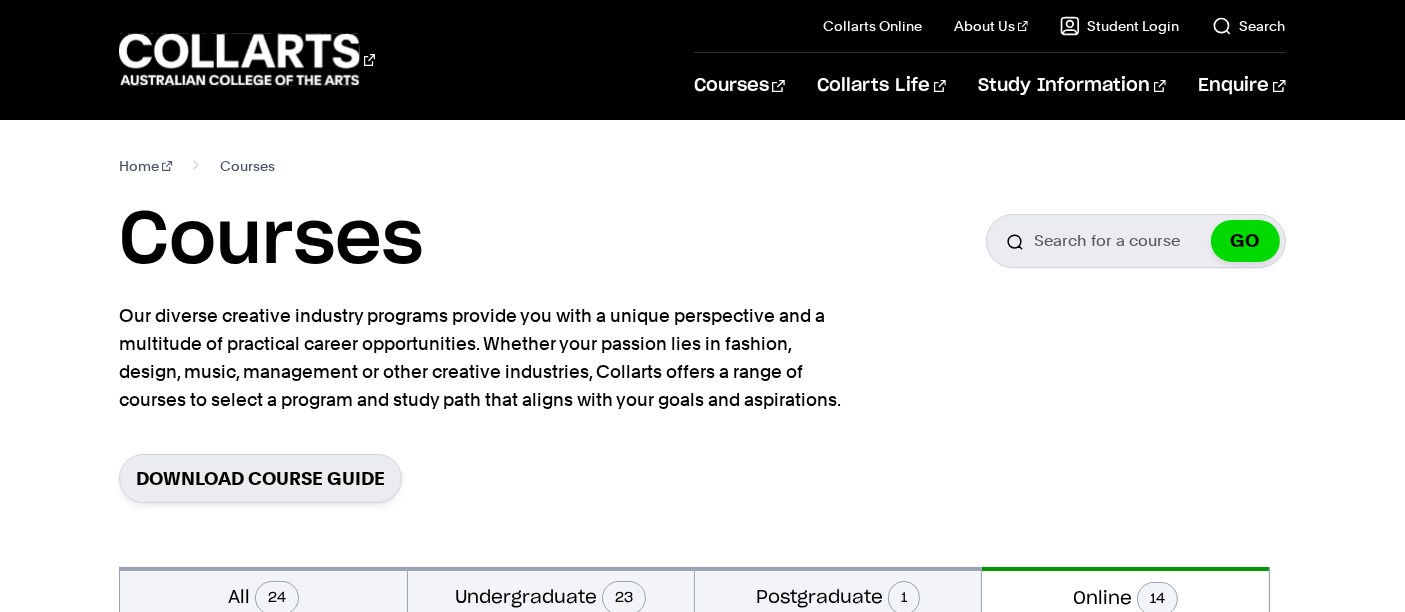 scroll, scrollTop: 350, scrollLeft: 0, axis: vertical 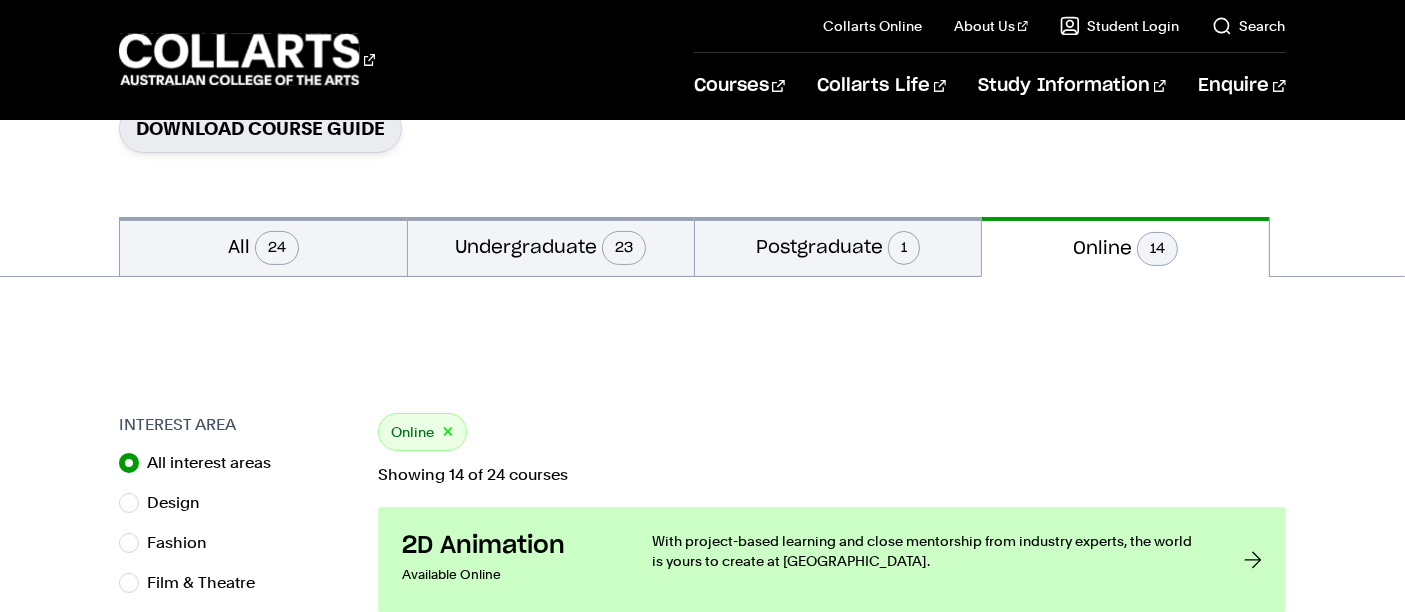 click on "24" at bounding box center [277, 248] 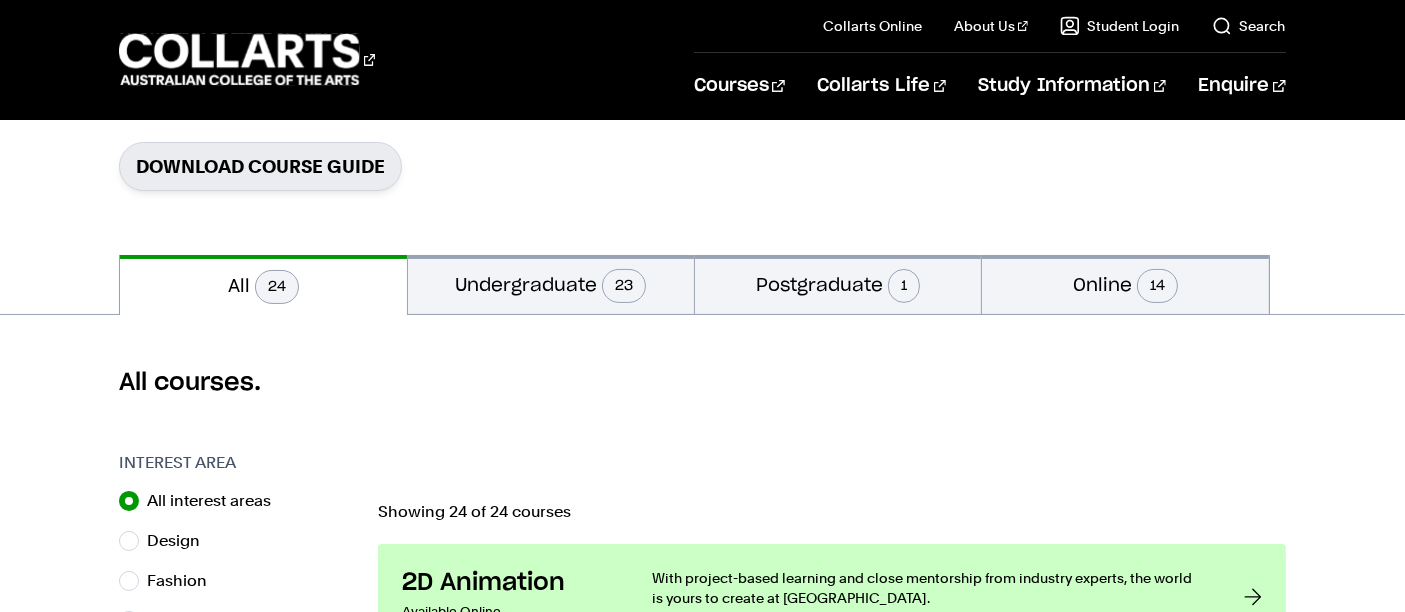 scroll, scrollTop: 0, scrollLeft: 0, axis: both 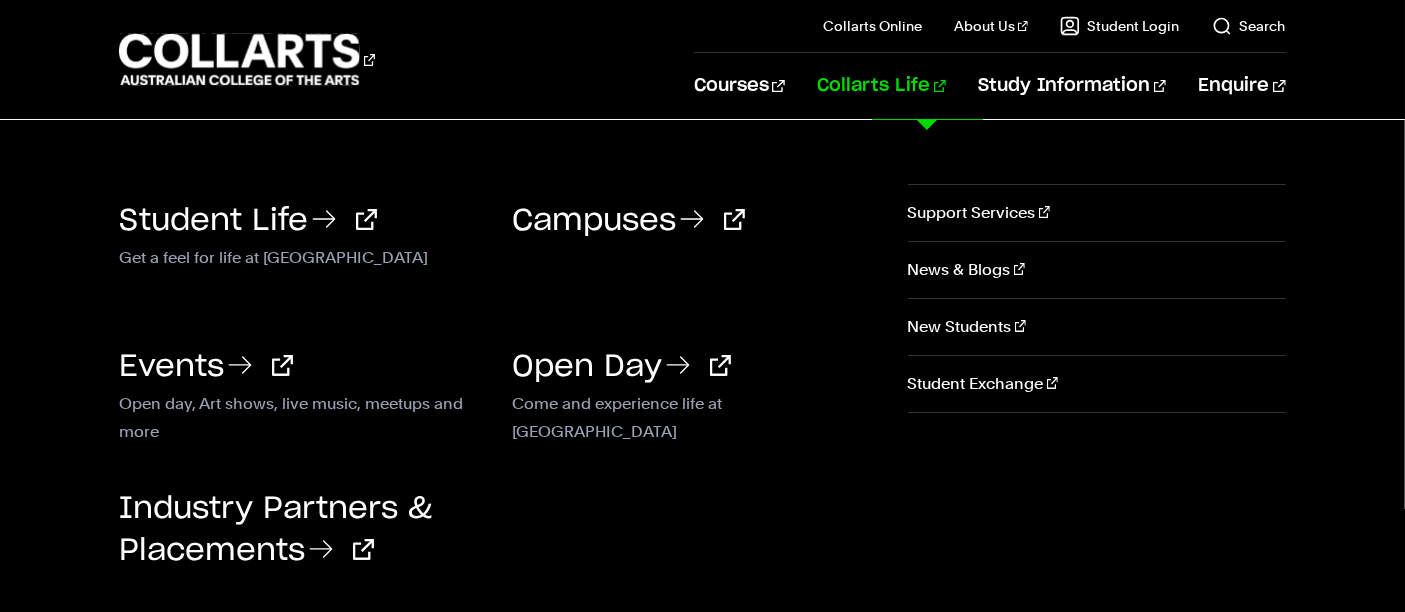 click on "News & Blogs" at bounding box center [1097, 270] 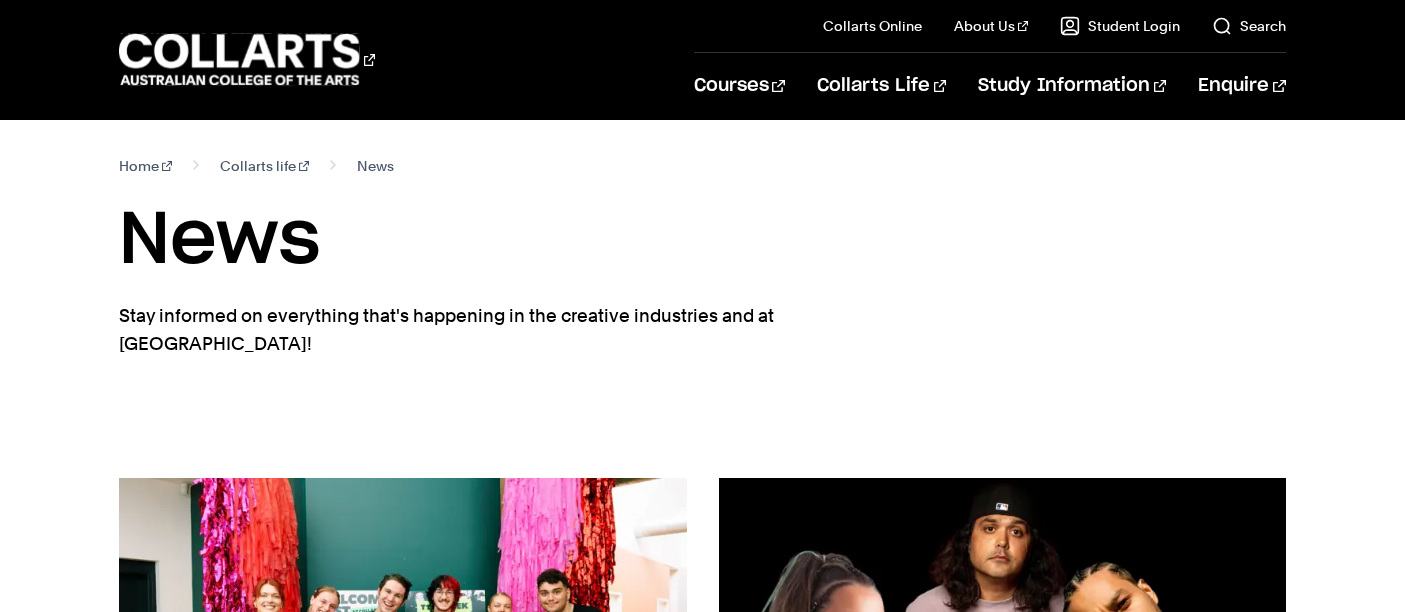 scroll, scrollTop: 0, scrollLeft: 0, axis: both 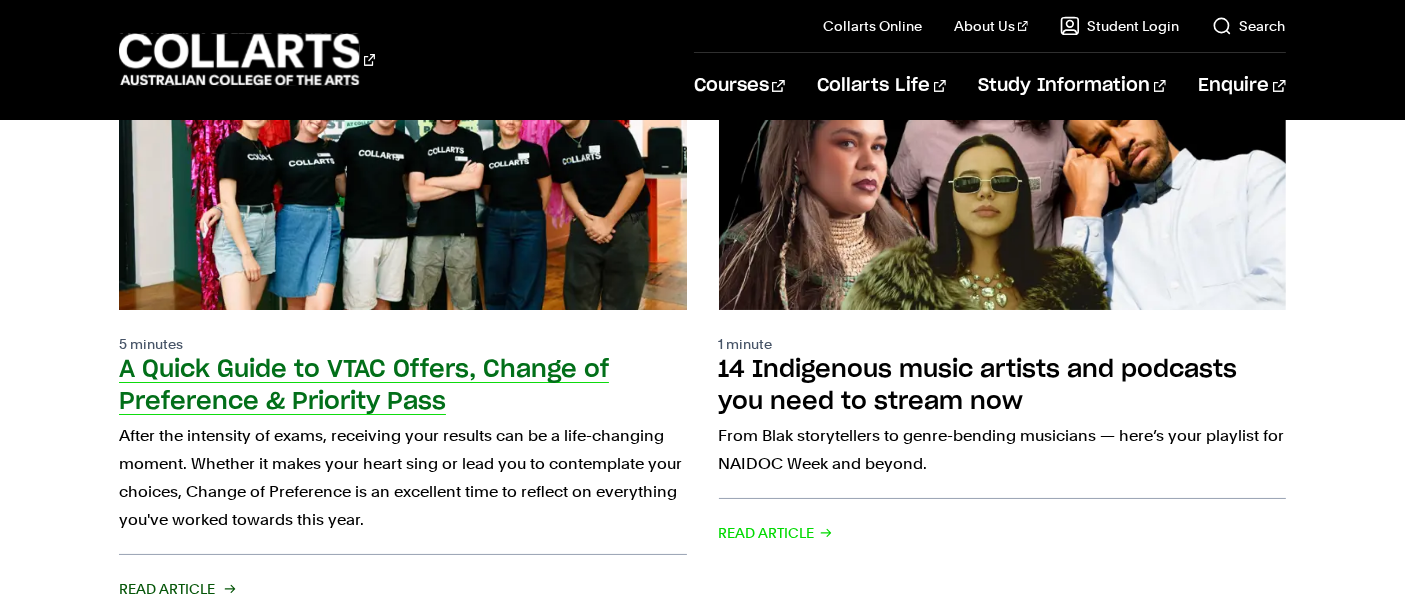 click on "A Quick Guide to VTAC Offers, Change of Preference & Priority Pass" at bounding box center [364, 386] 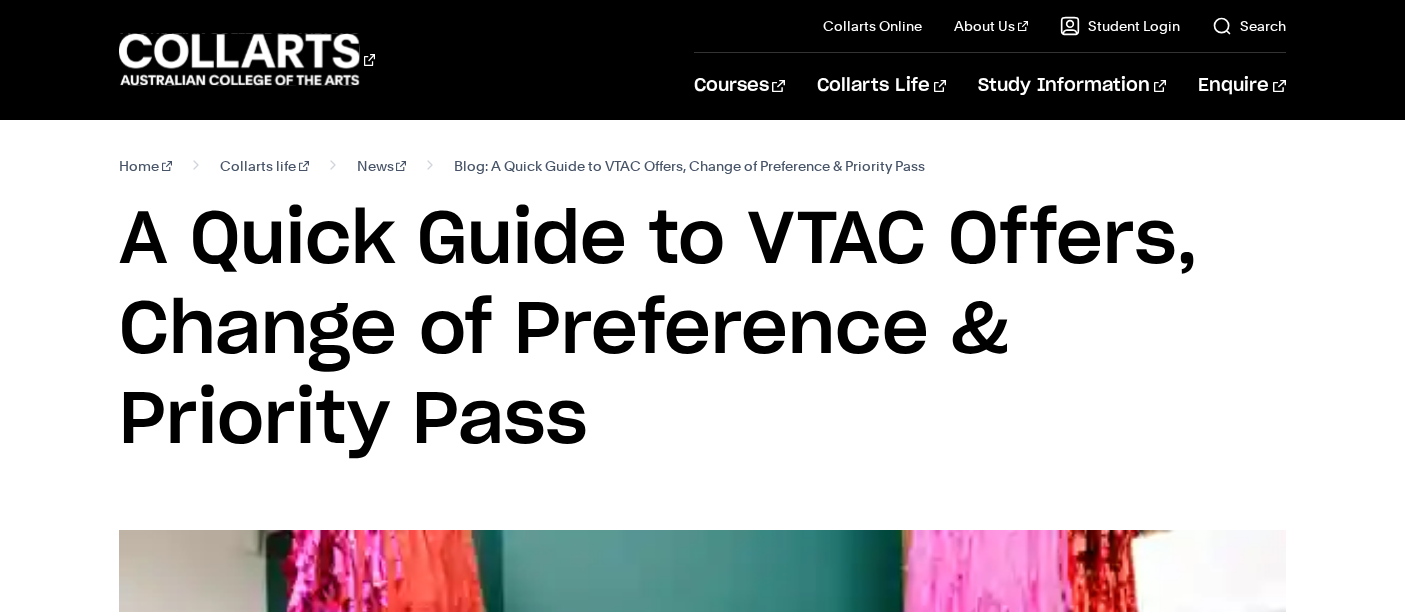 scroll, scrollTop: 0, scrollLeft: 0, axis: both 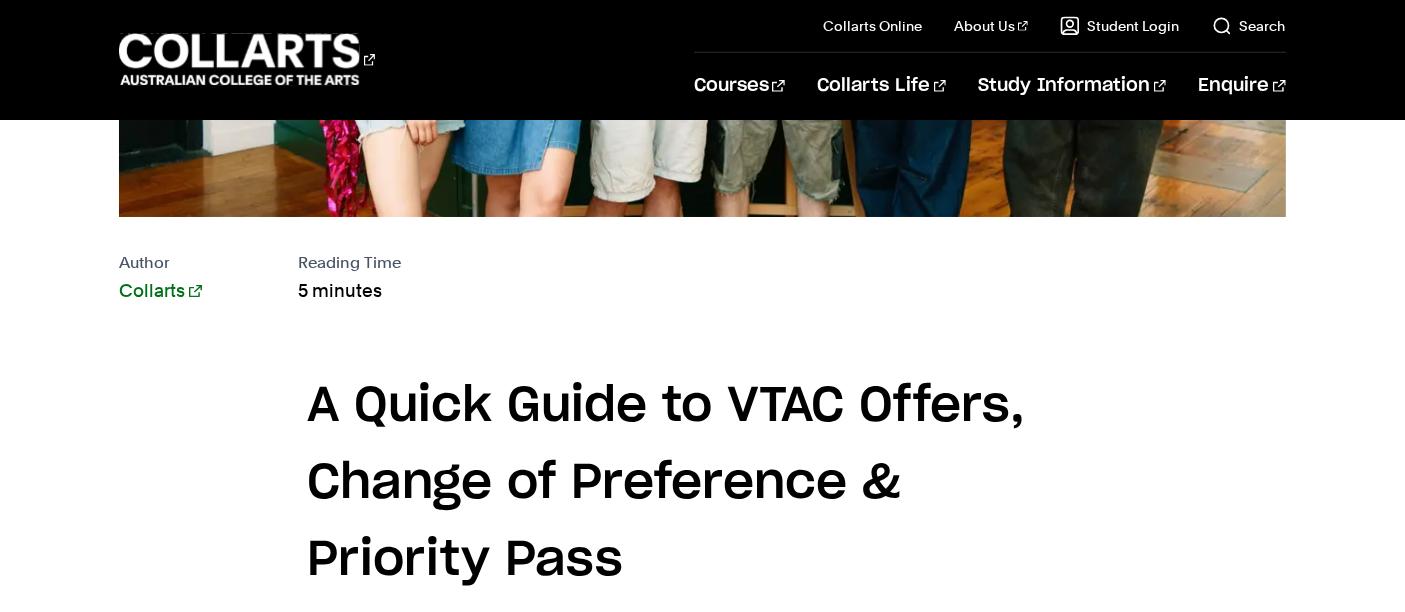 click on "Collarts" at bounding box center [160, 290] 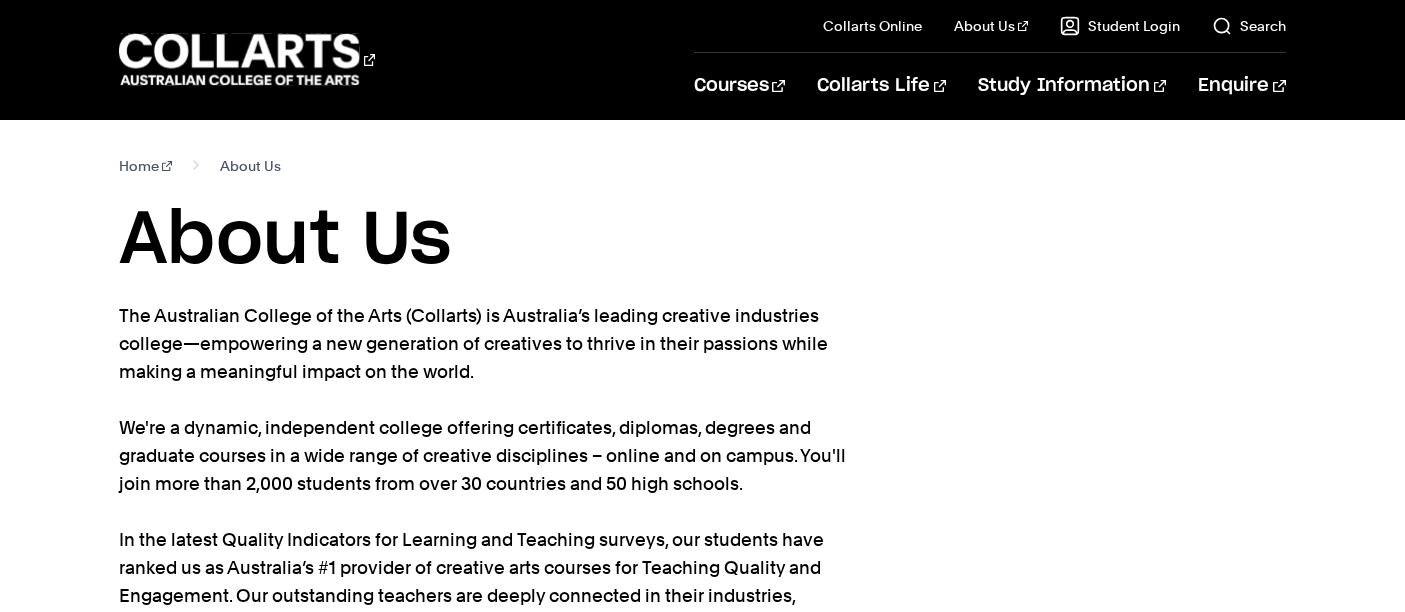 scroll, scrollTop: 0, scrollLeft: 0, axis: both 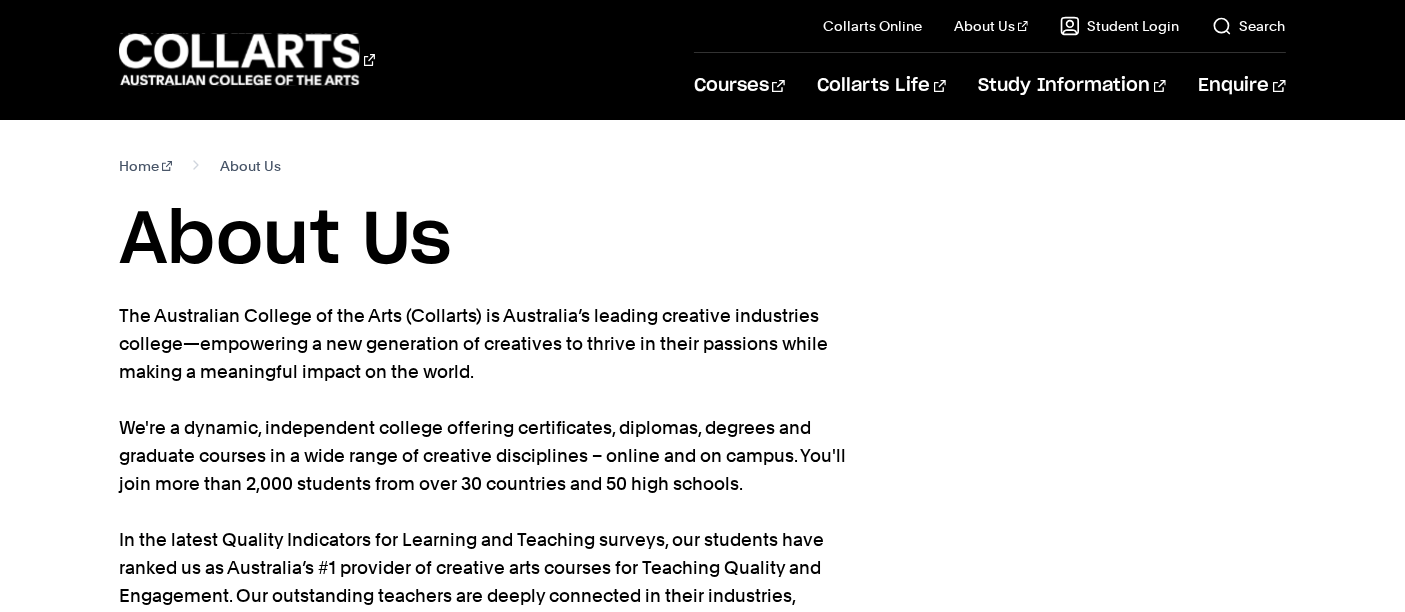 click on "Collarts Online
Study 100% online" at bounding box center (856, 26) 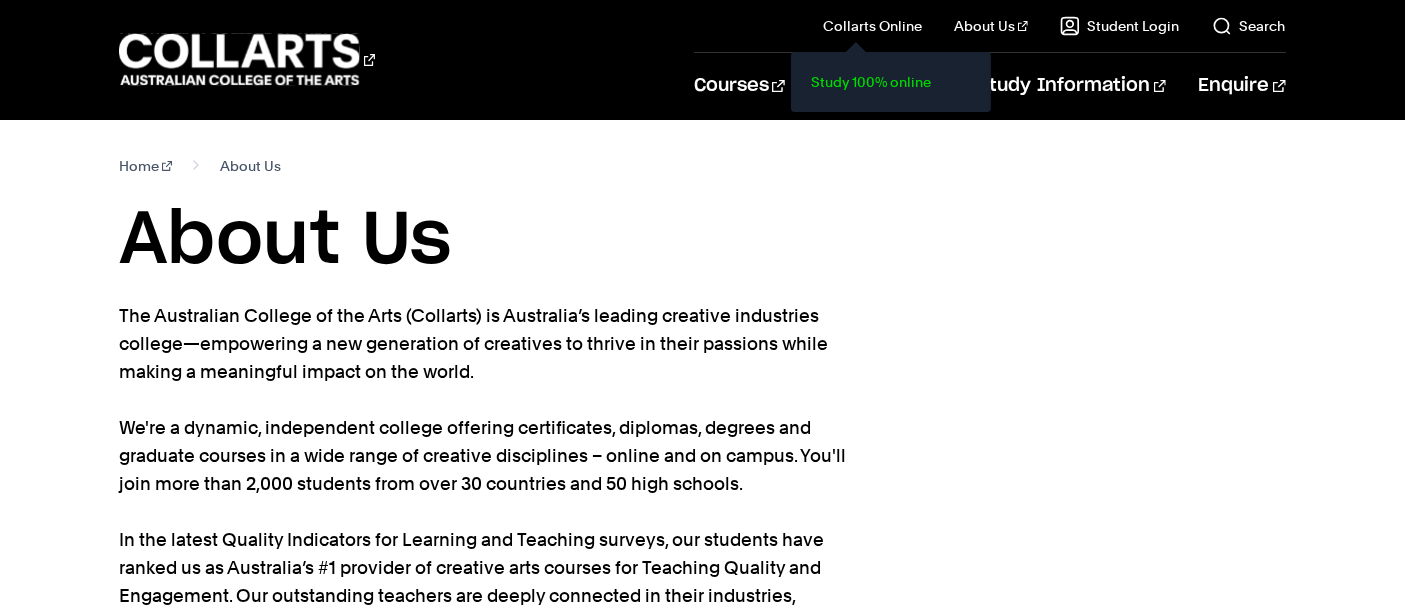click on "Study 100% online" at bounding box center (891, 82) 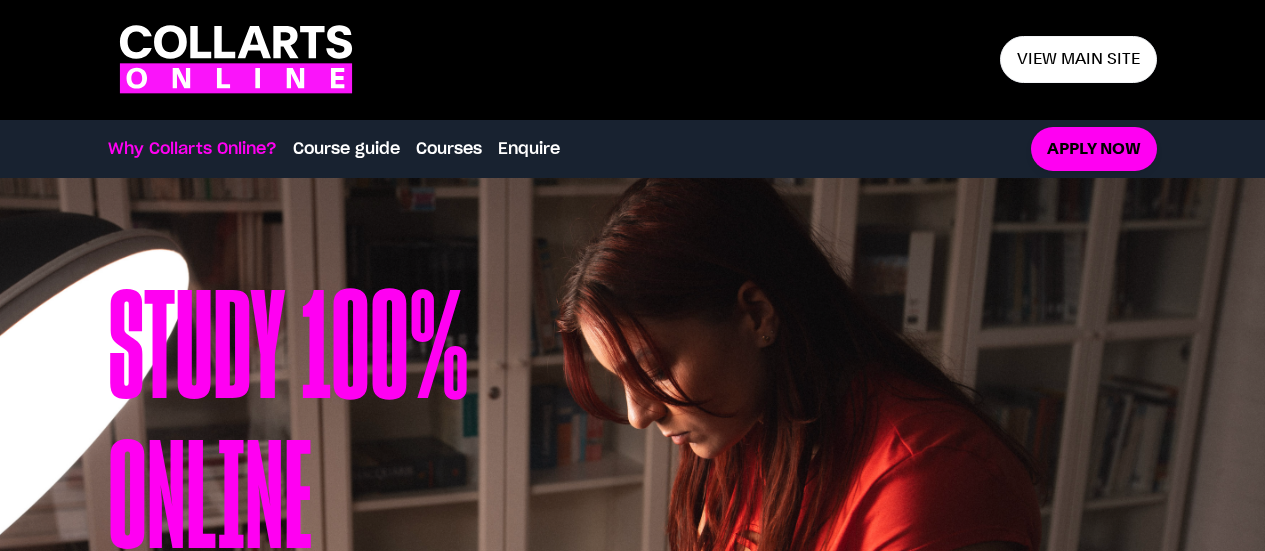 scroll, scrollTop: 0, scrollLeft: 0, axis: both 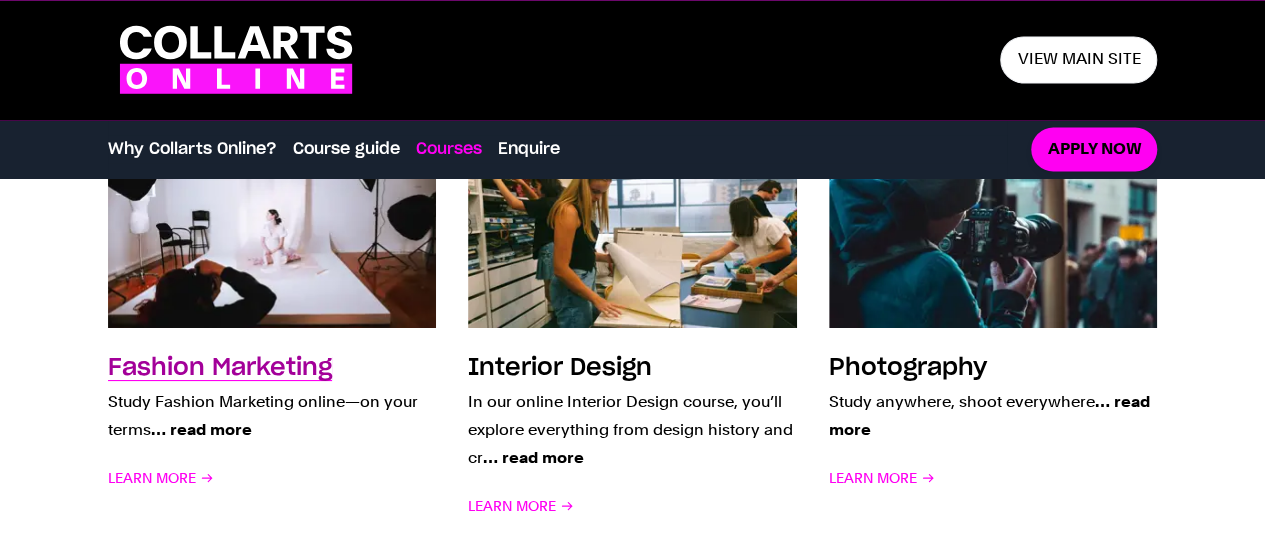 click on "Fashion Marketing
Study Fashion Marketing online—on your terms
… read more
Learn More" at bounding box center [272, 436] 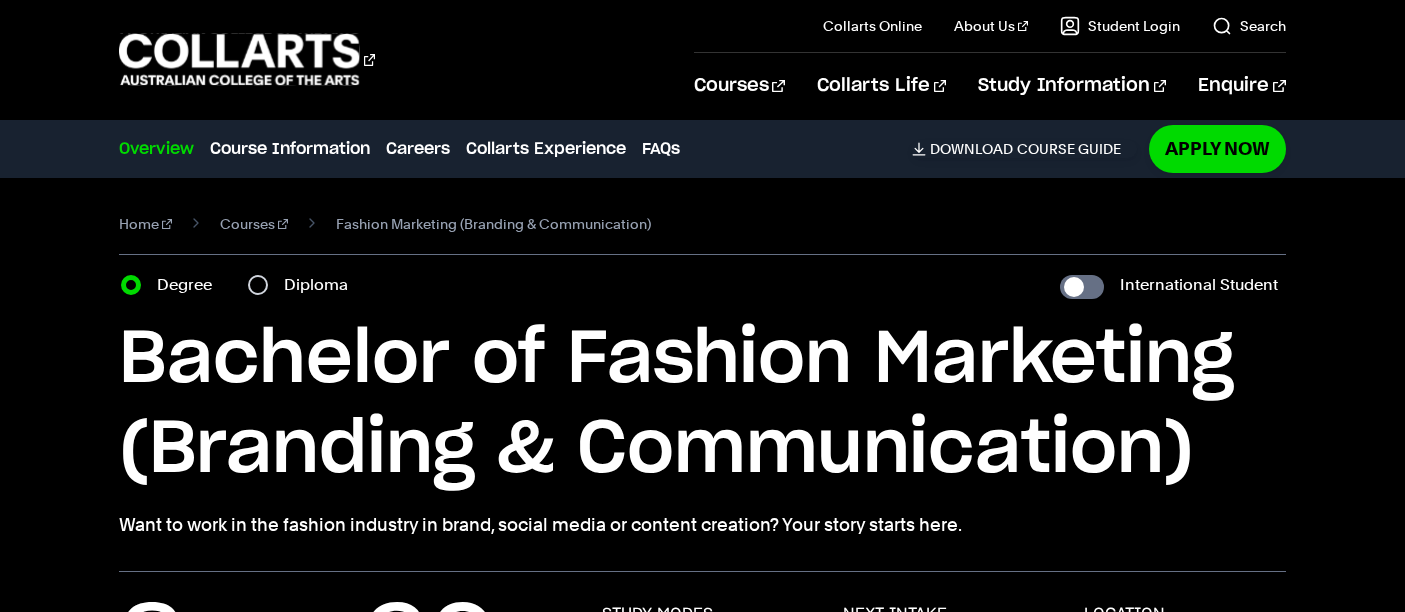 scroll, scrollTop: 0, scrollLeft: 0, axis: both 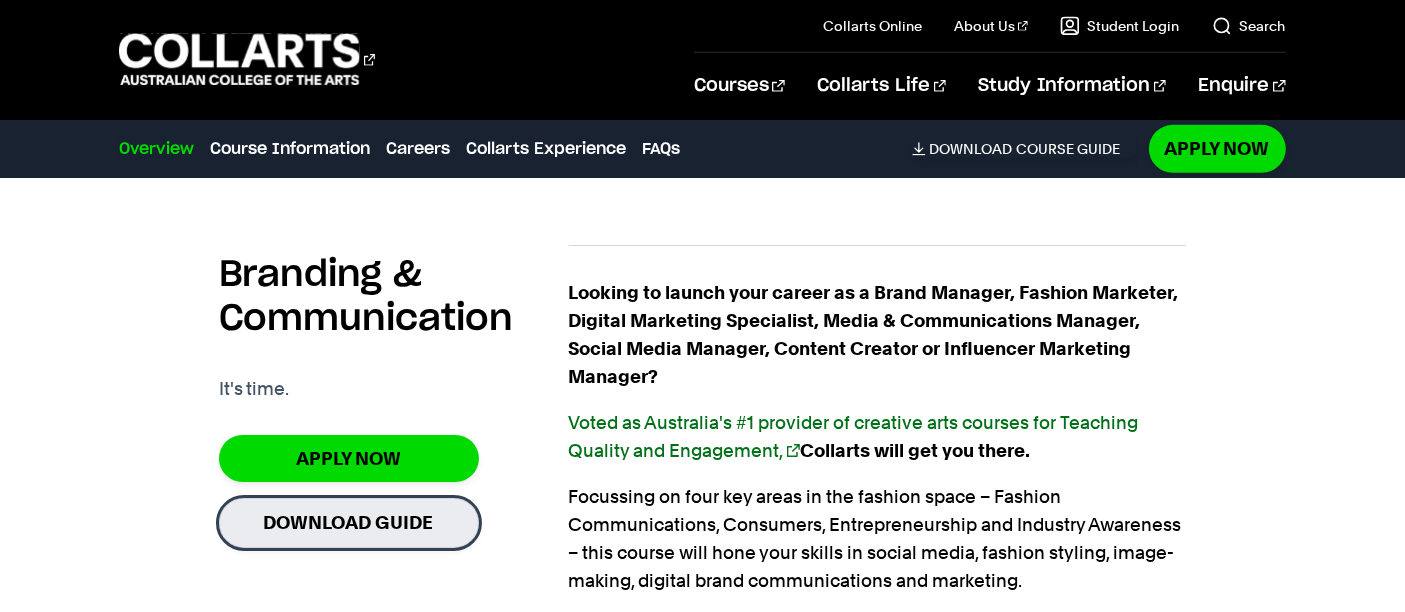 click on "Download Guide" at bounding box center (349, 522) 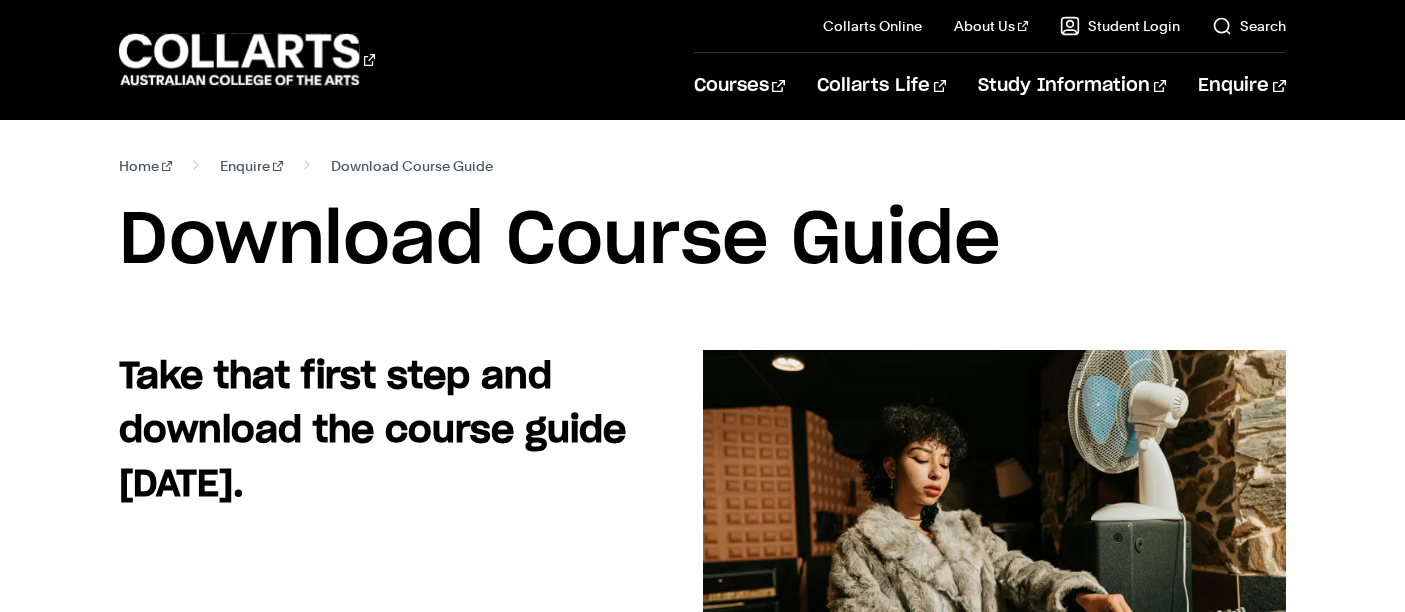 scroll, scrollTop: 0, scrollLeft: 0, axis: both 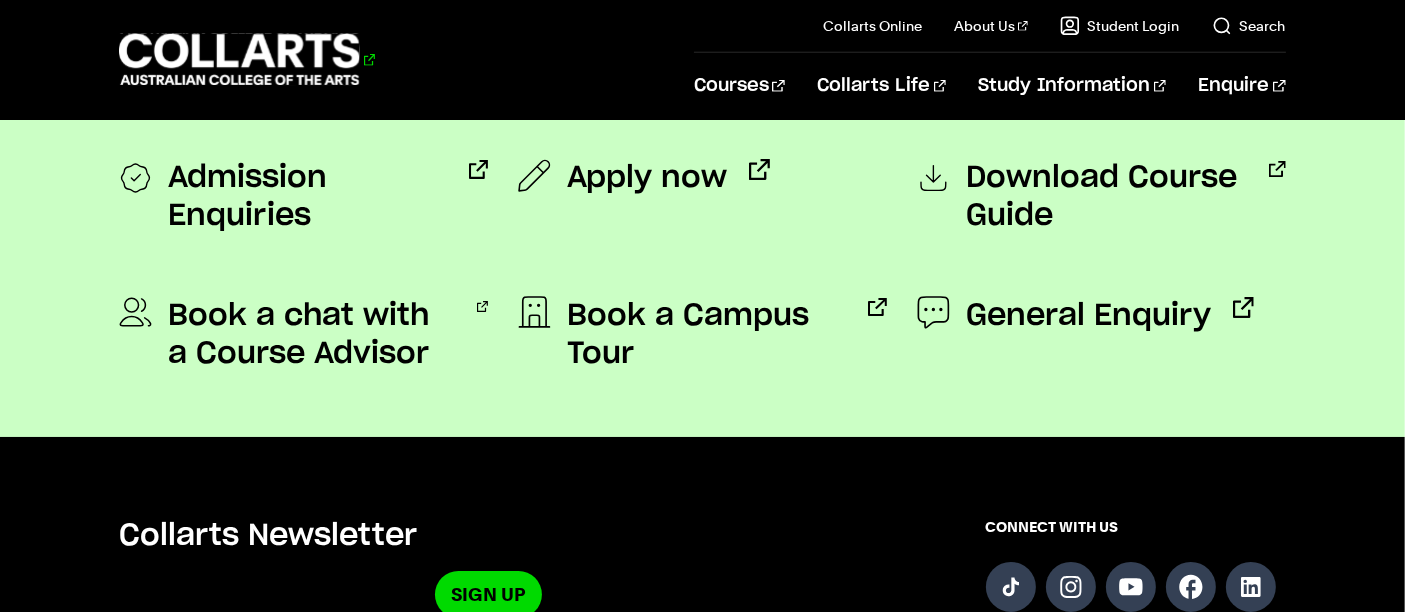 click 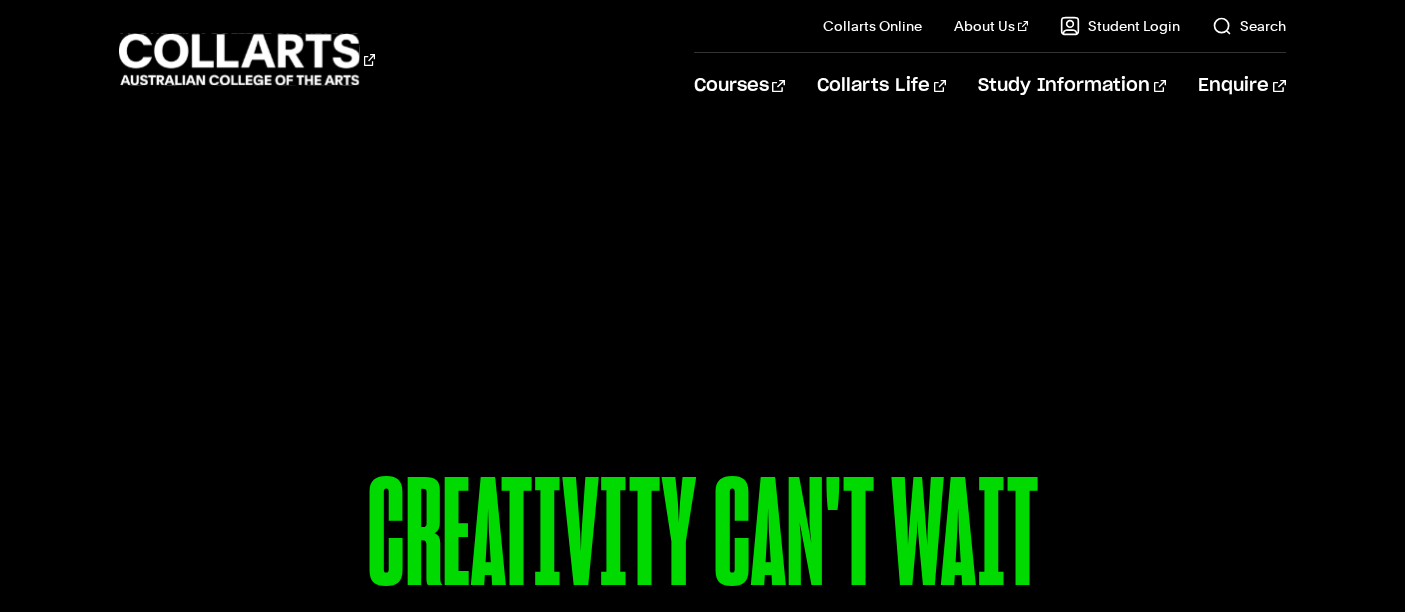 scroll, scrollTop: 0, scrollLeft: 0, axis: both 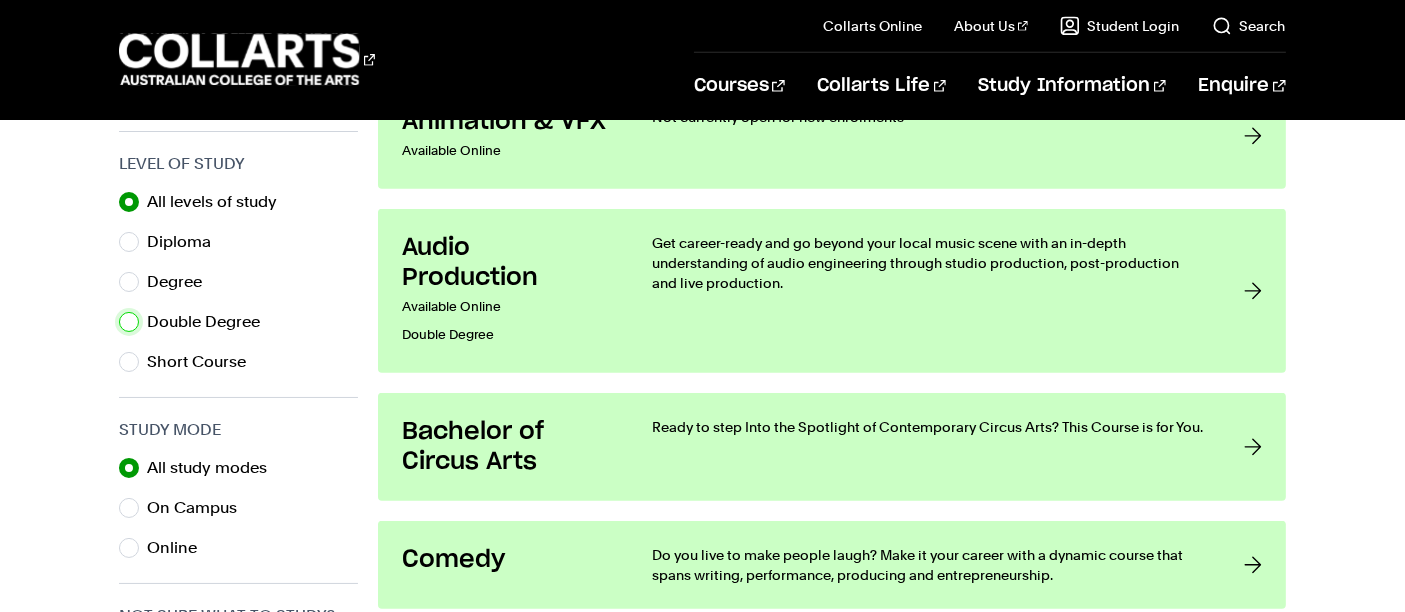 click on "Double Degree" at bounding box center (129, 322) 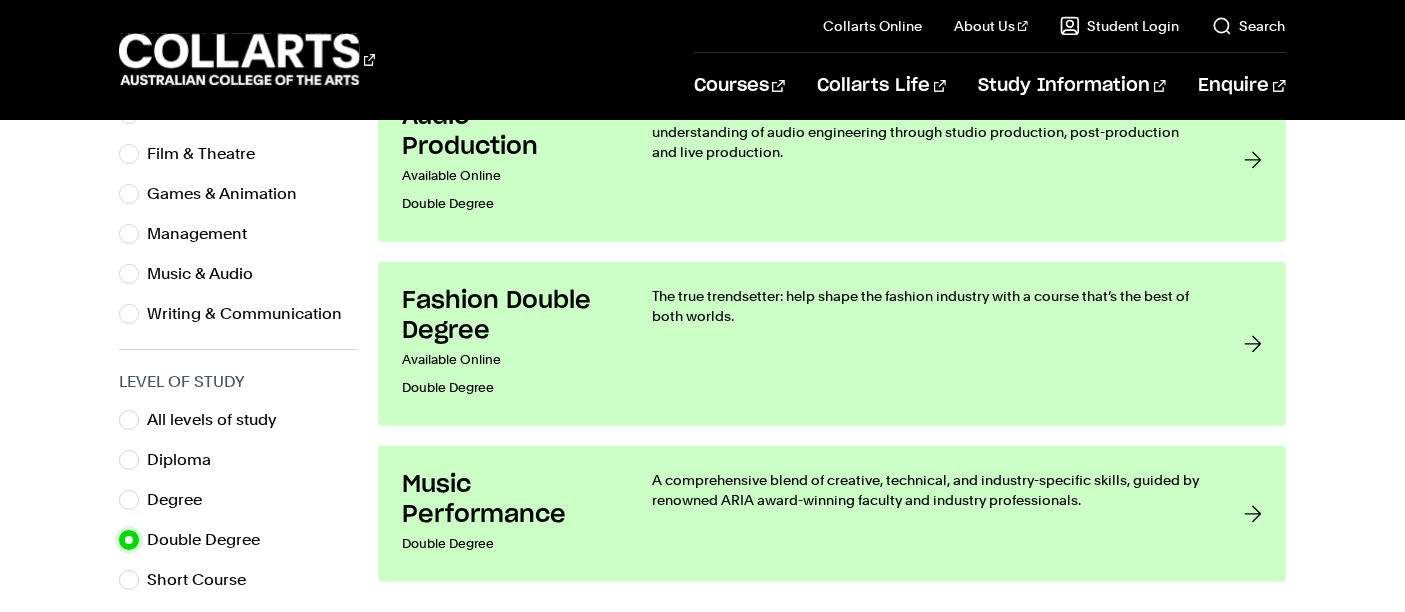scroll, scrollTop: 780, scrollLeft: 0, axis: vertical 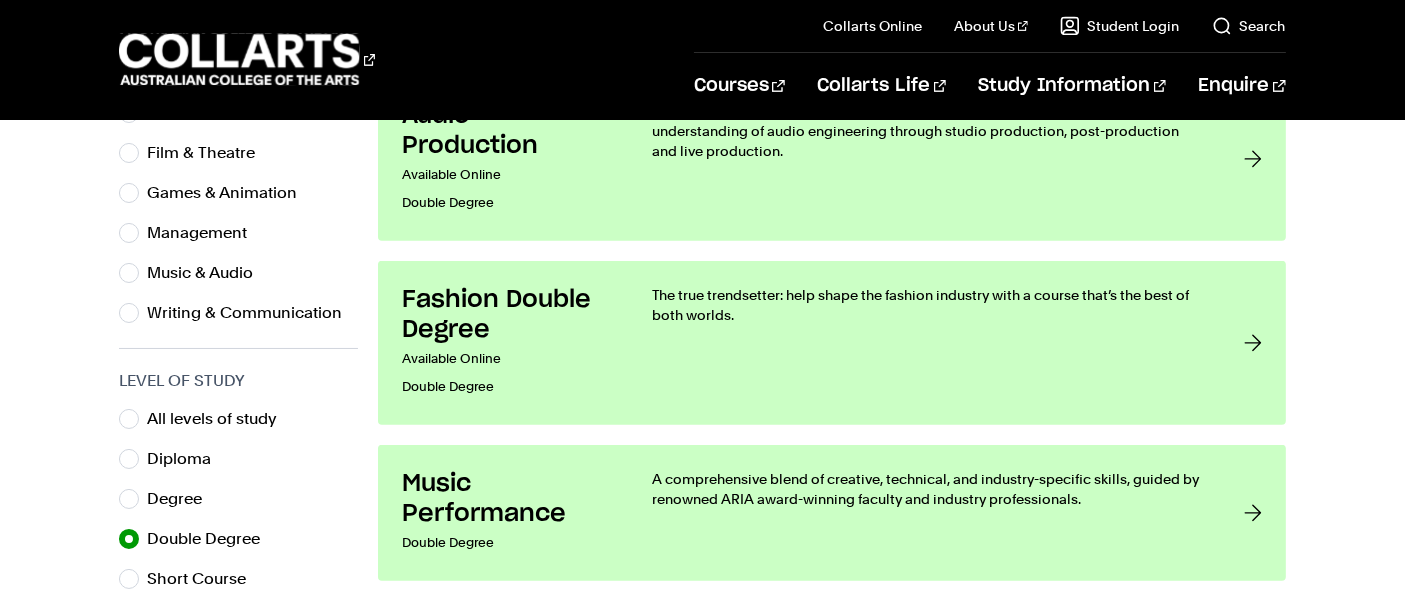click on "Fashion Double Degree
Available Online Double Degree
The true trendsetter: help shape the fashion industry with a course that’s the best of both worlds." at bounding box center (831, 343) 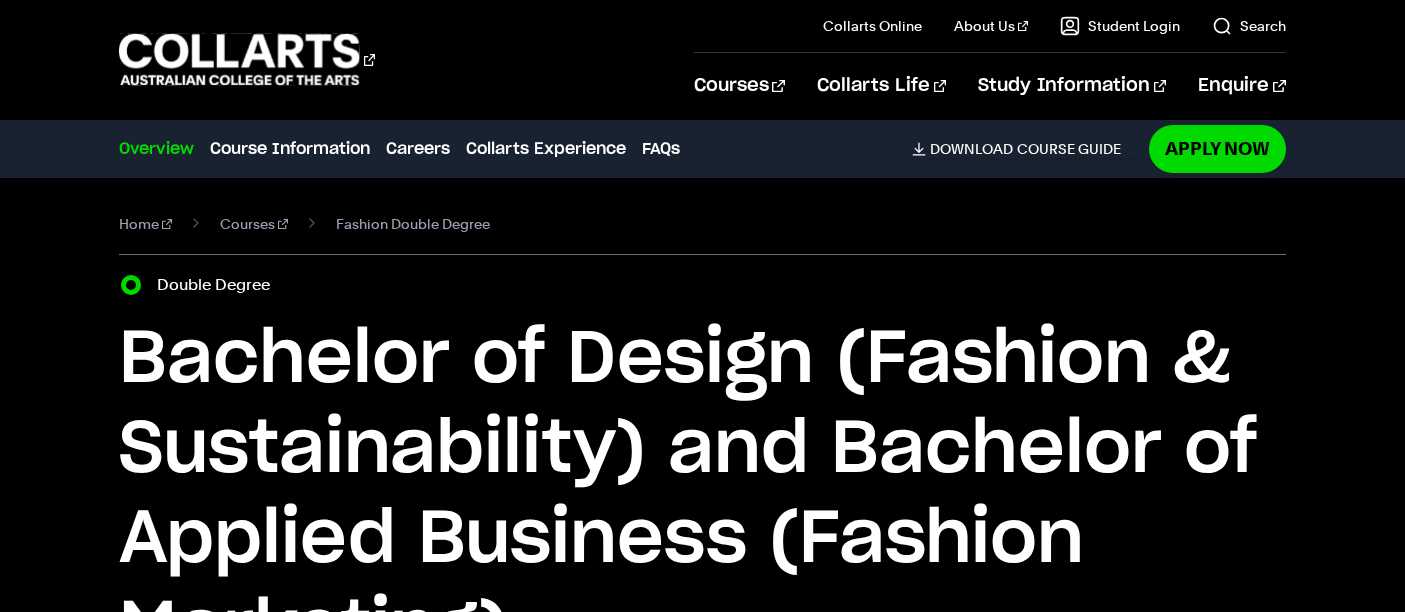 scroll, scrollTop: 0, scrollLeft: 0, axis: both 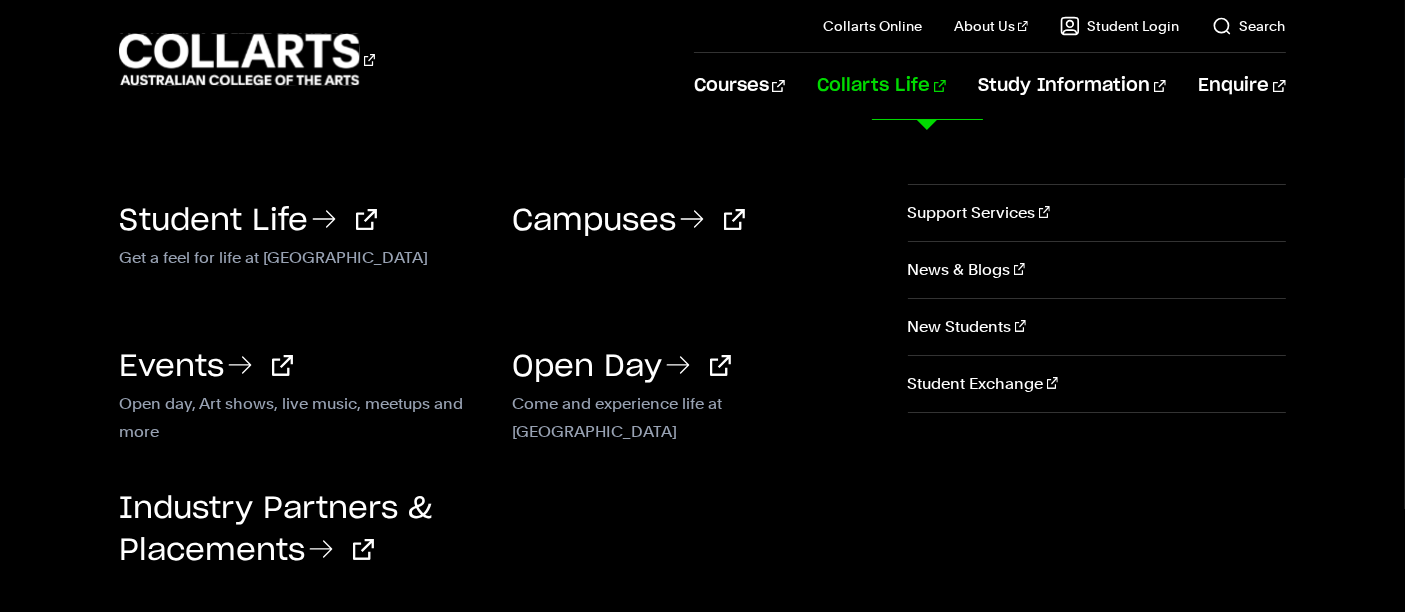 click on "New Students" at bounding box center [1097, 327] 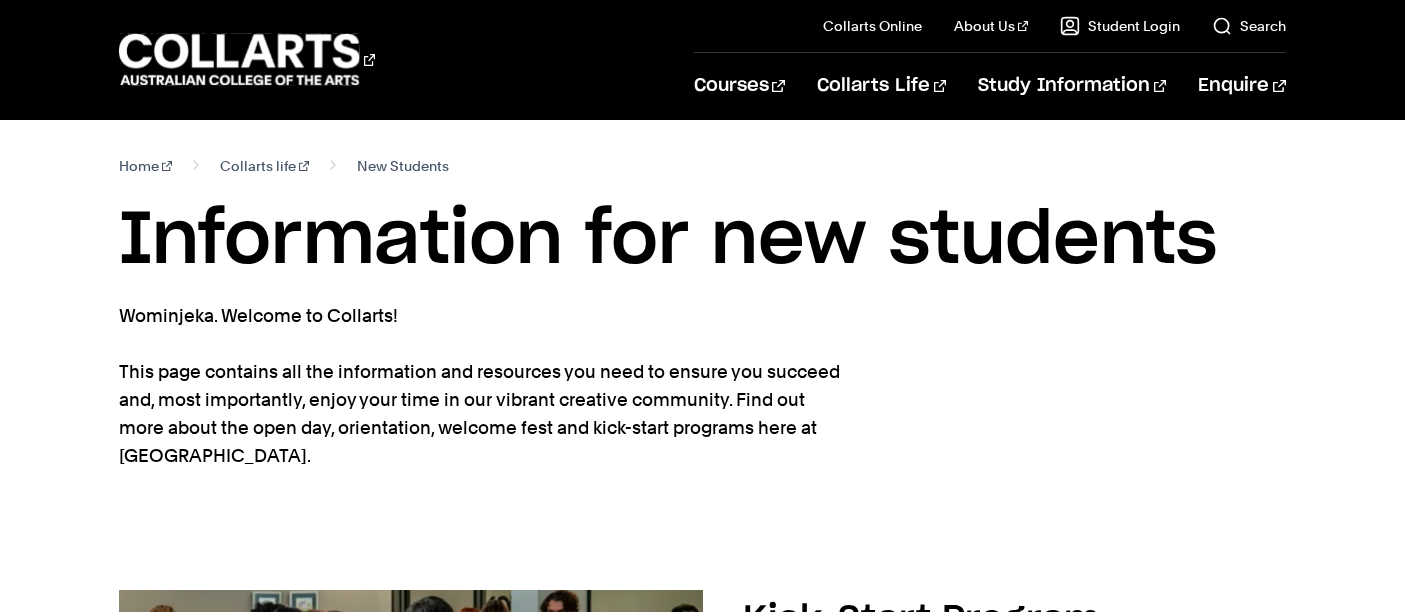 scroll, scrollTop: 0, scrollLeft: 0, axis: both 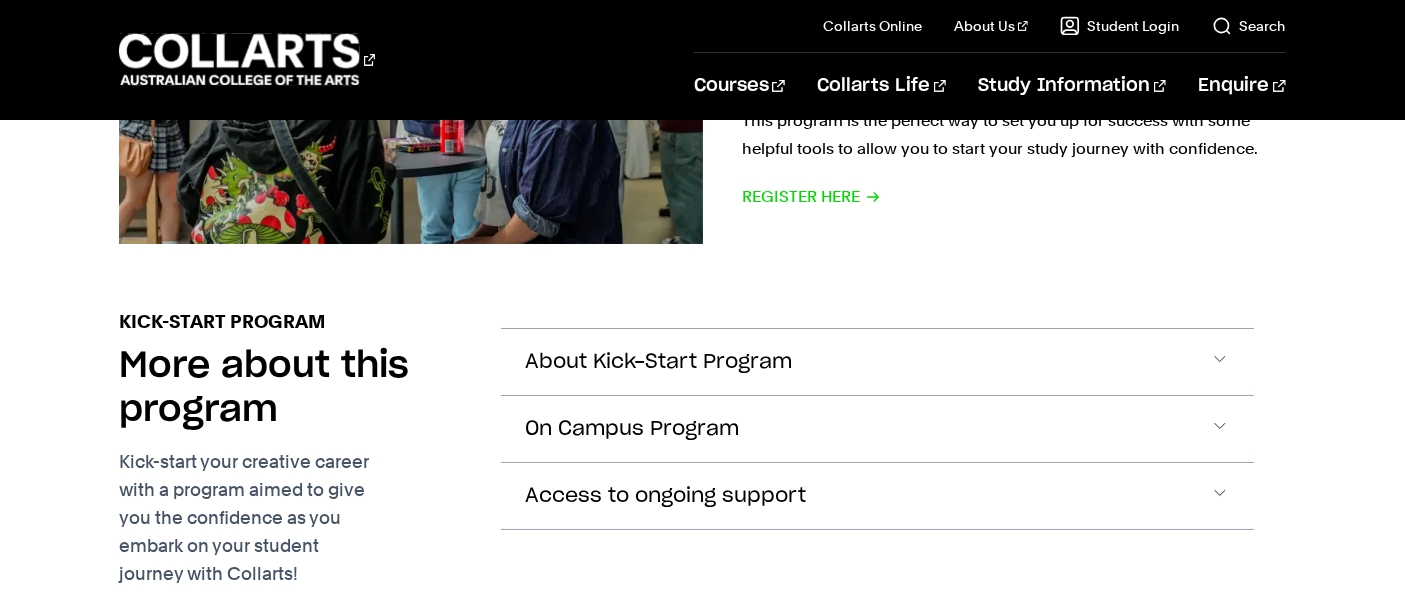 click on "About Kick-Start Program" at bounding box center (658, 362) 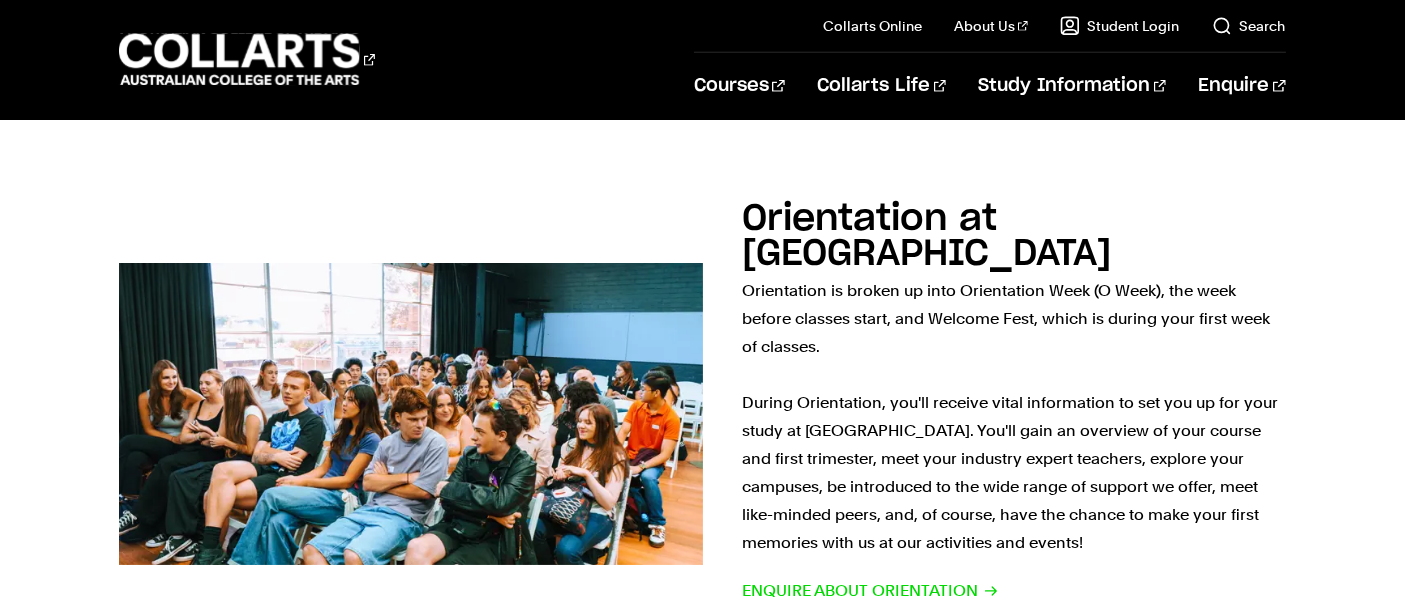 scroll, scrollTop: 1561, scrollLeft: 0, axis: vertical 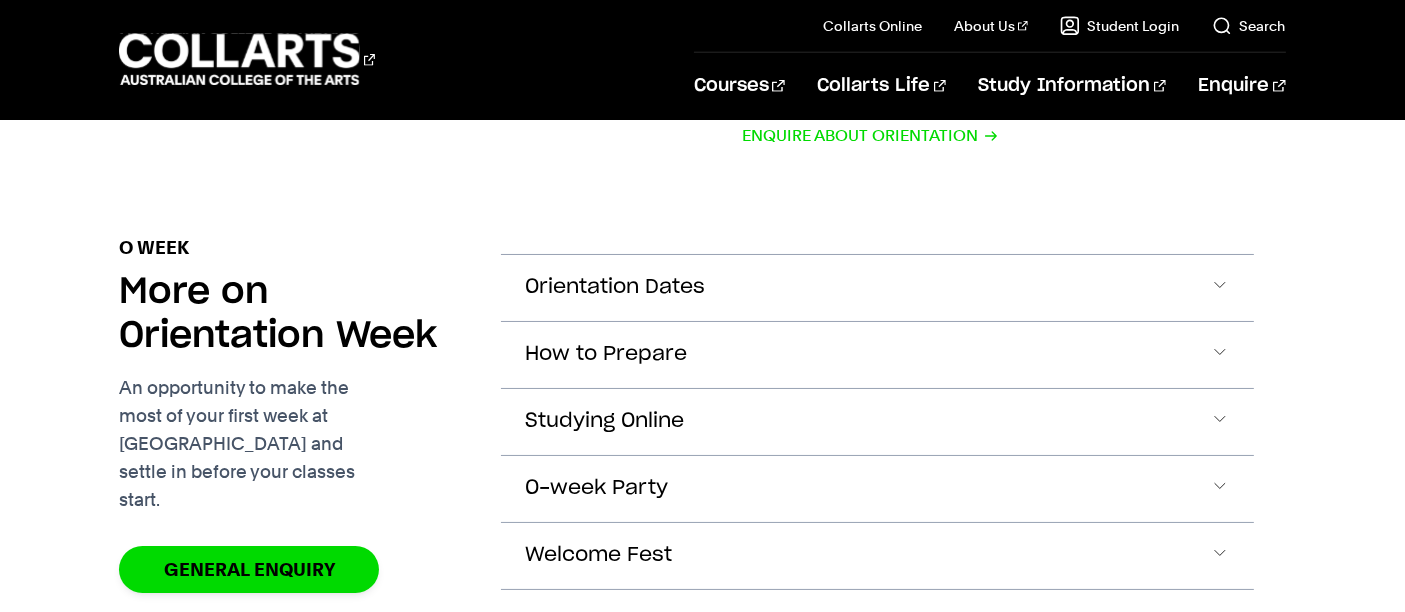 click on "Studying Online" at bounding box center [658, -1005] 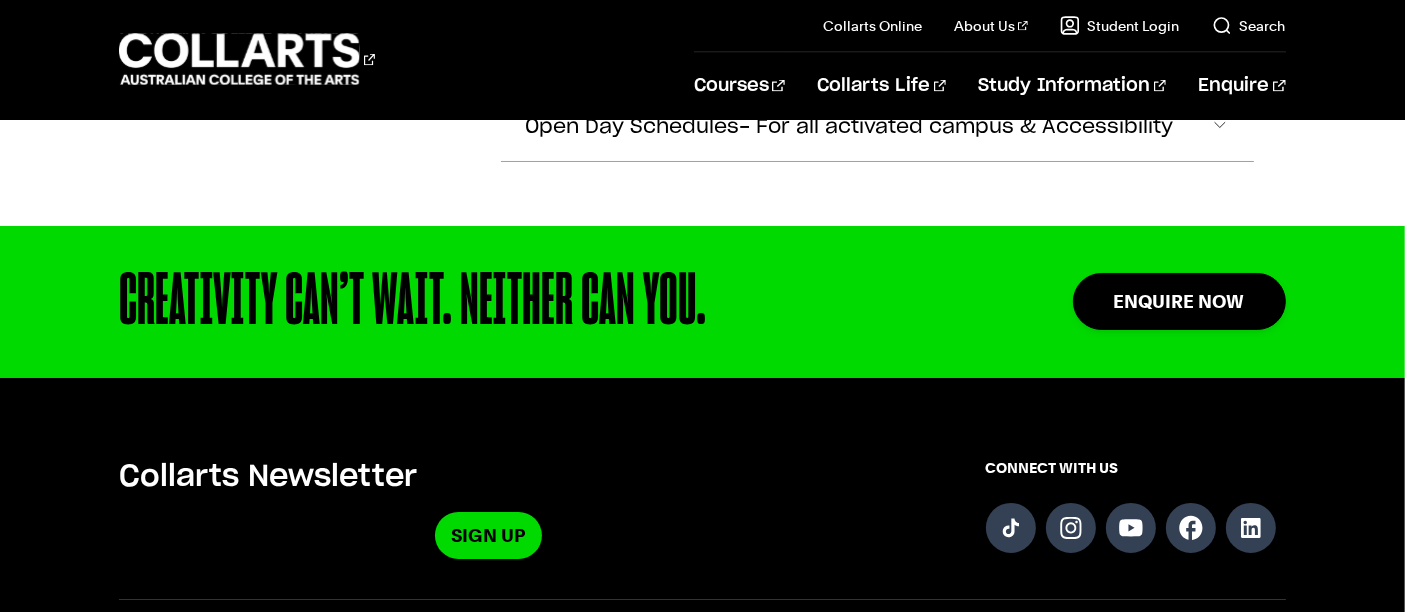 scroll, scrollTop: 3626, scrollLeft: 0, axis: vertical 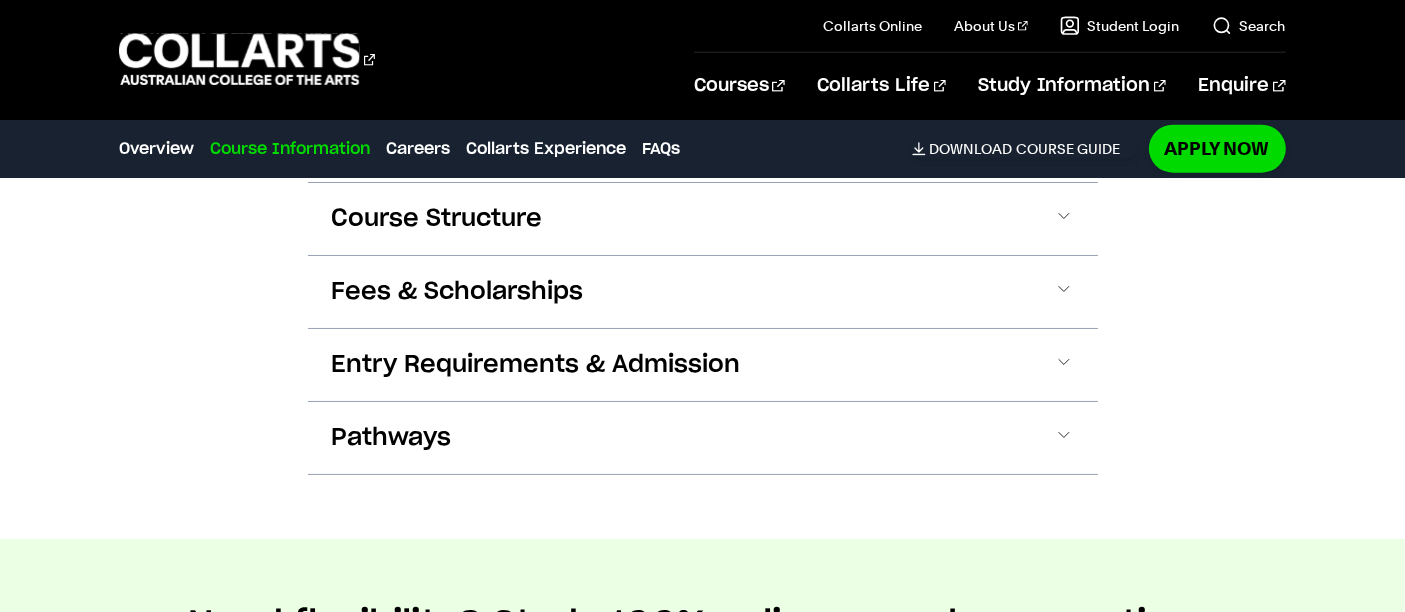 click on "Entry Requirements & Admission" at bounding box center [536, 365] 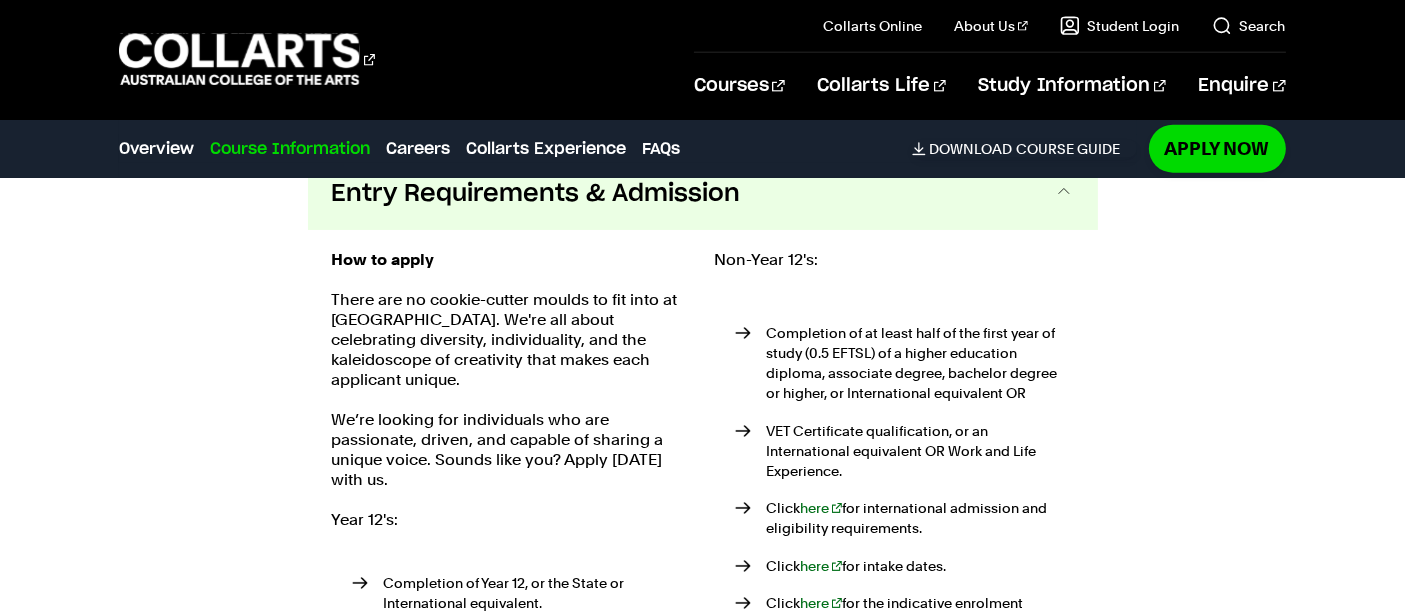 scroll, scrollTop: 2381, scrollLeft: 0, axis: vertical 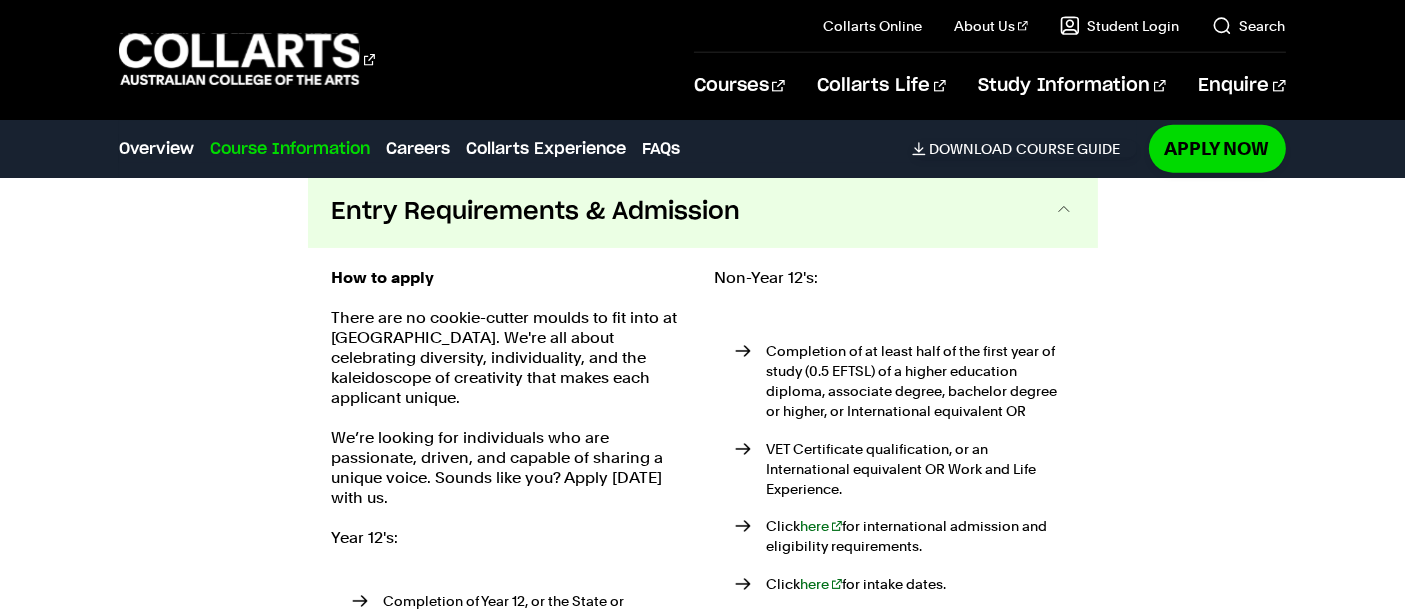 click on "Entry Requirements & Admission" at bounding box center [703, 212] 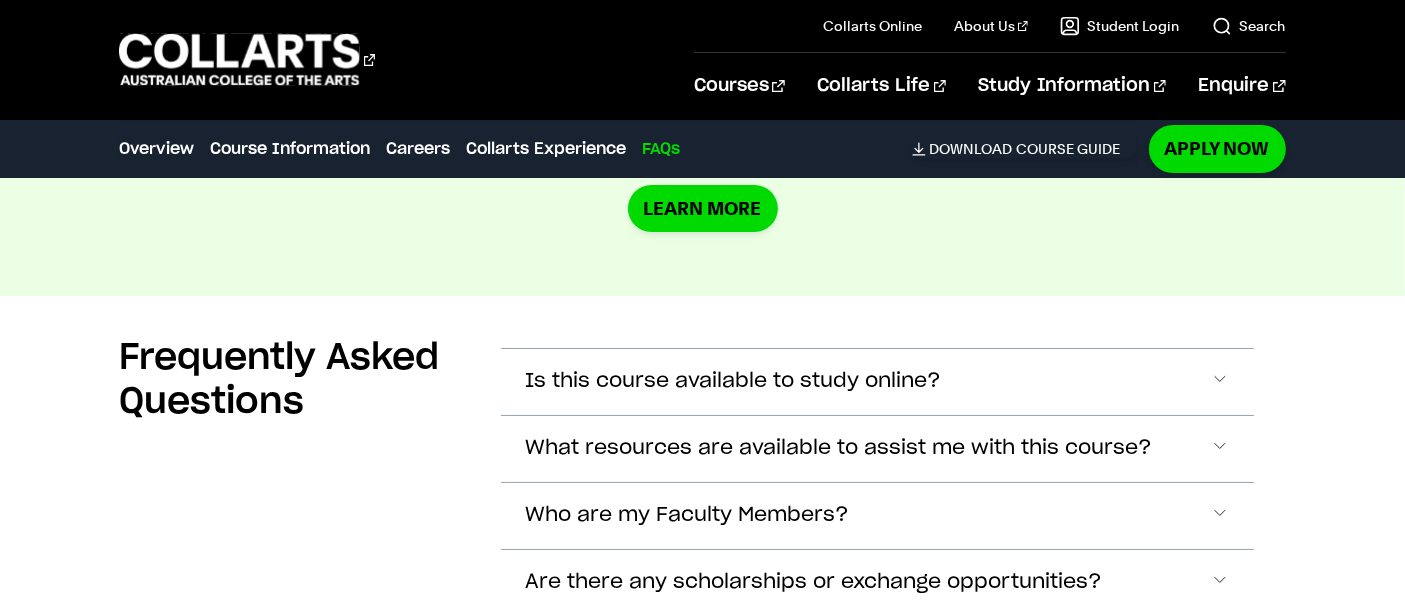 scroll, scrollTop: 7094, scrollLeft: 0, axis: vertical 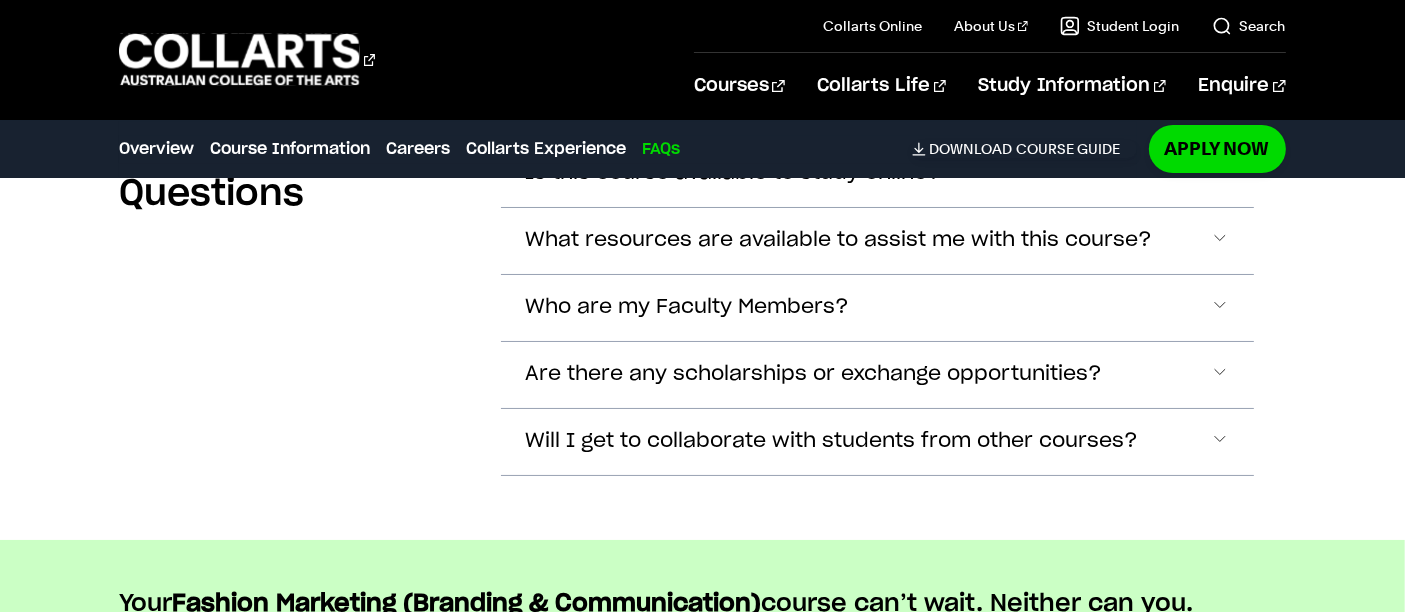 click on "Are there any scholarships or exchange opportunities?" at bounding box center (877, 174) 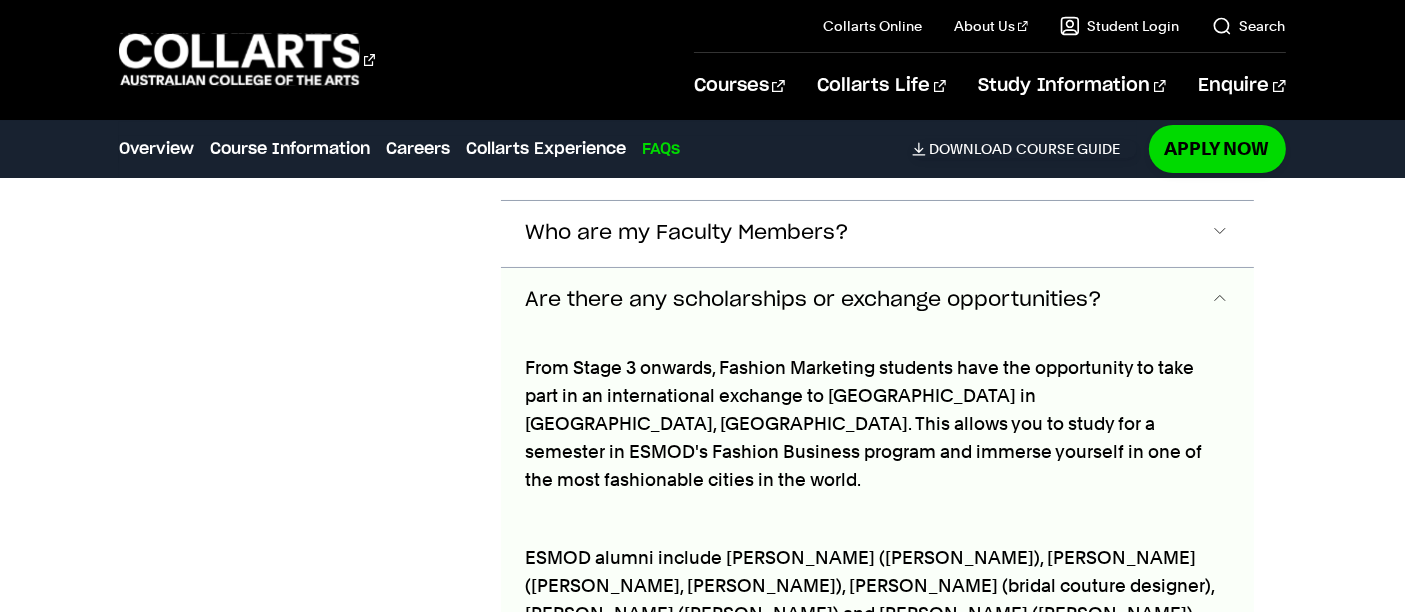 scroll, scrollTop: 7457, scrollLeft: 0, axis: vertical 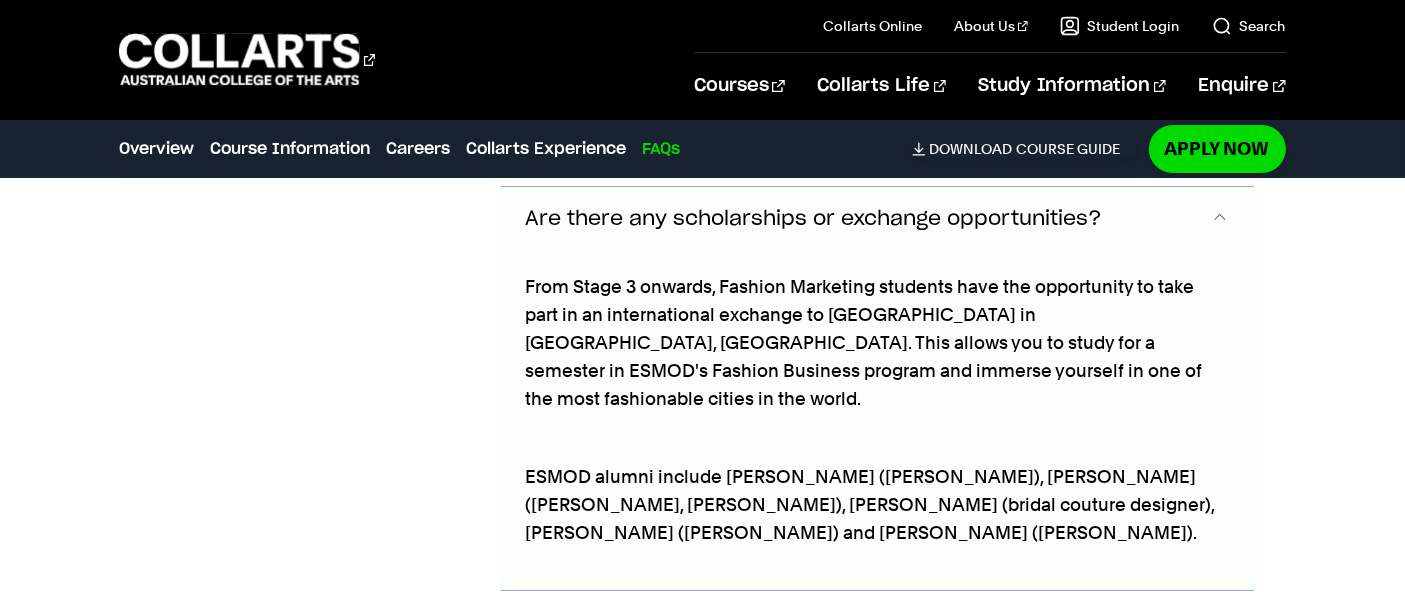 click on "Are there any scholarships or exchange opportunities?" at bounding box center [813, 219] 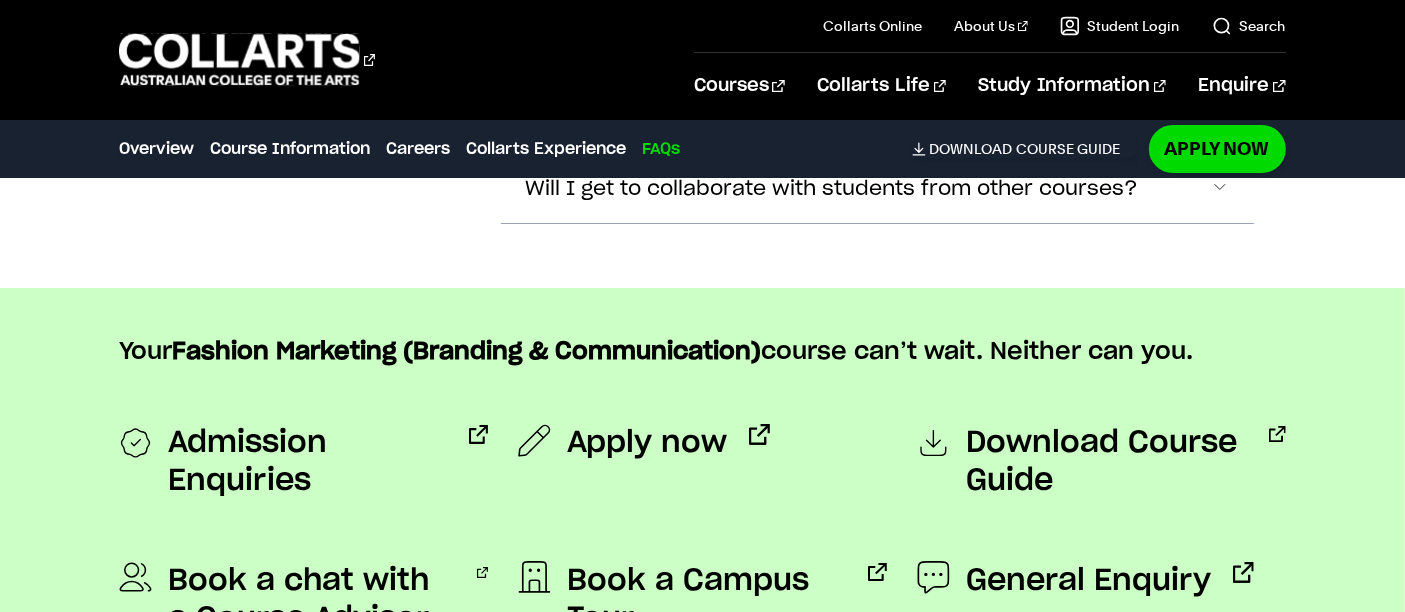 scroll, scrollTop: 7560, scrollLeft: 0, axis: vertical 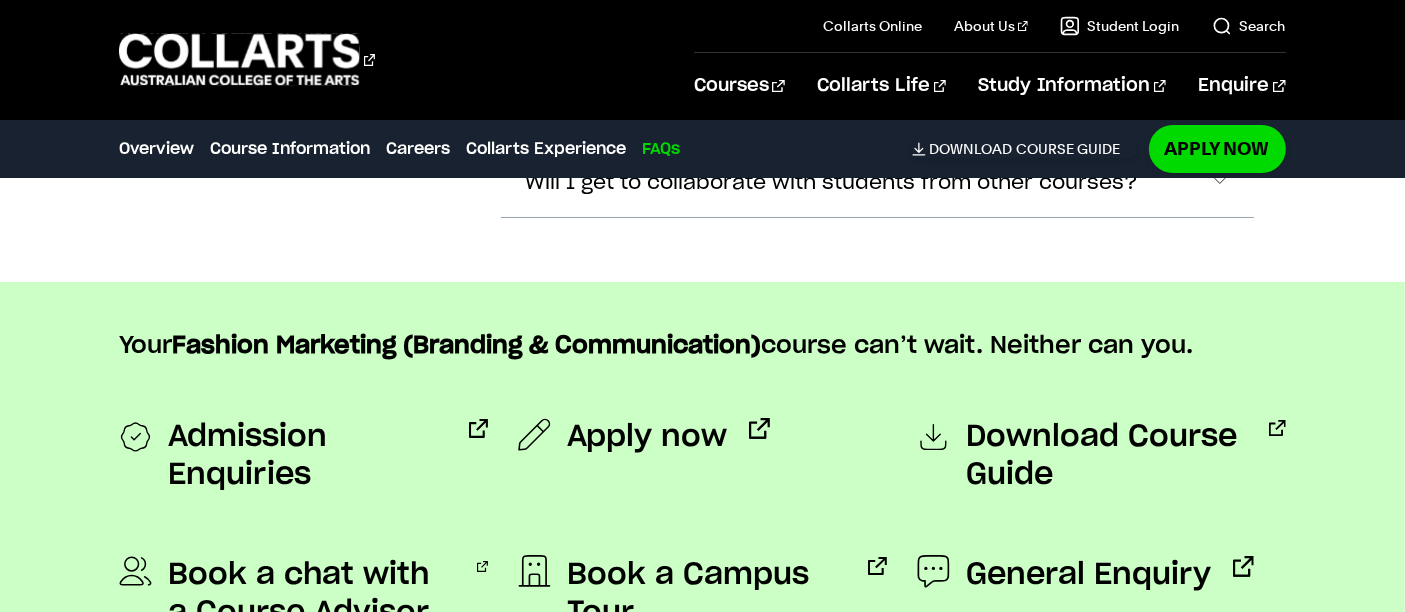 click on "Will I get to collaborate with students from other courses?" at bounding box center [877, -84] 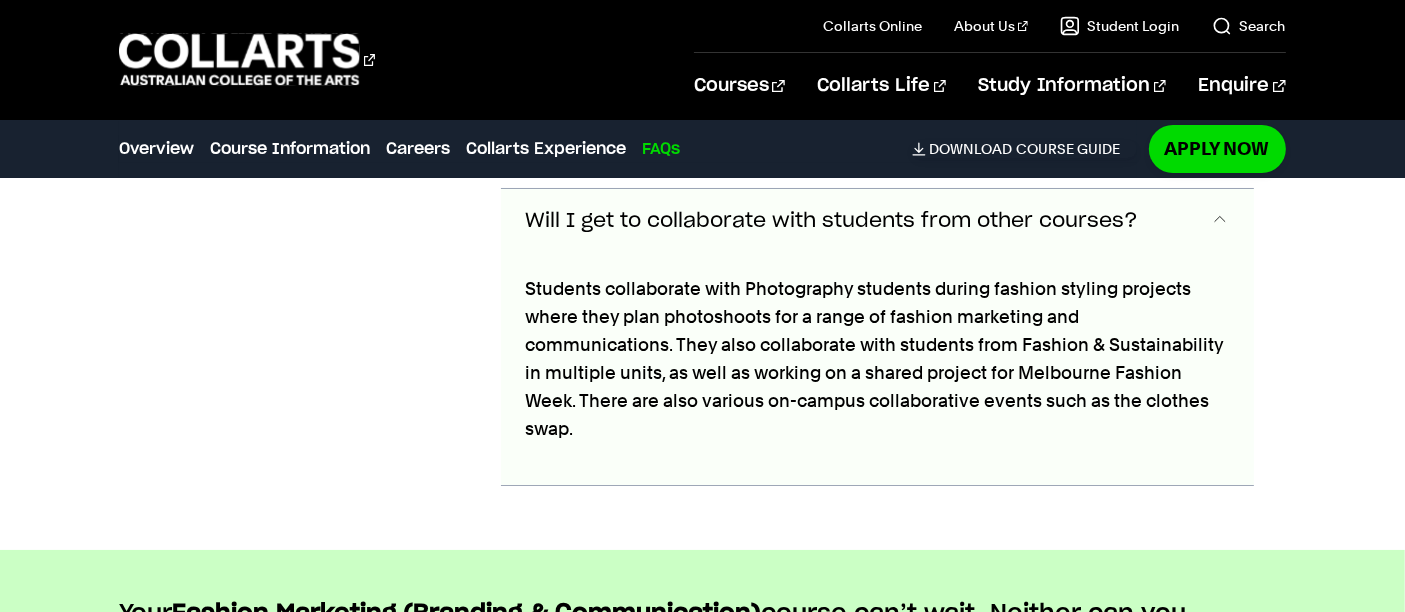 click on "Will I get to collaborate with students from other courses?" at bounding box center [831, 221] 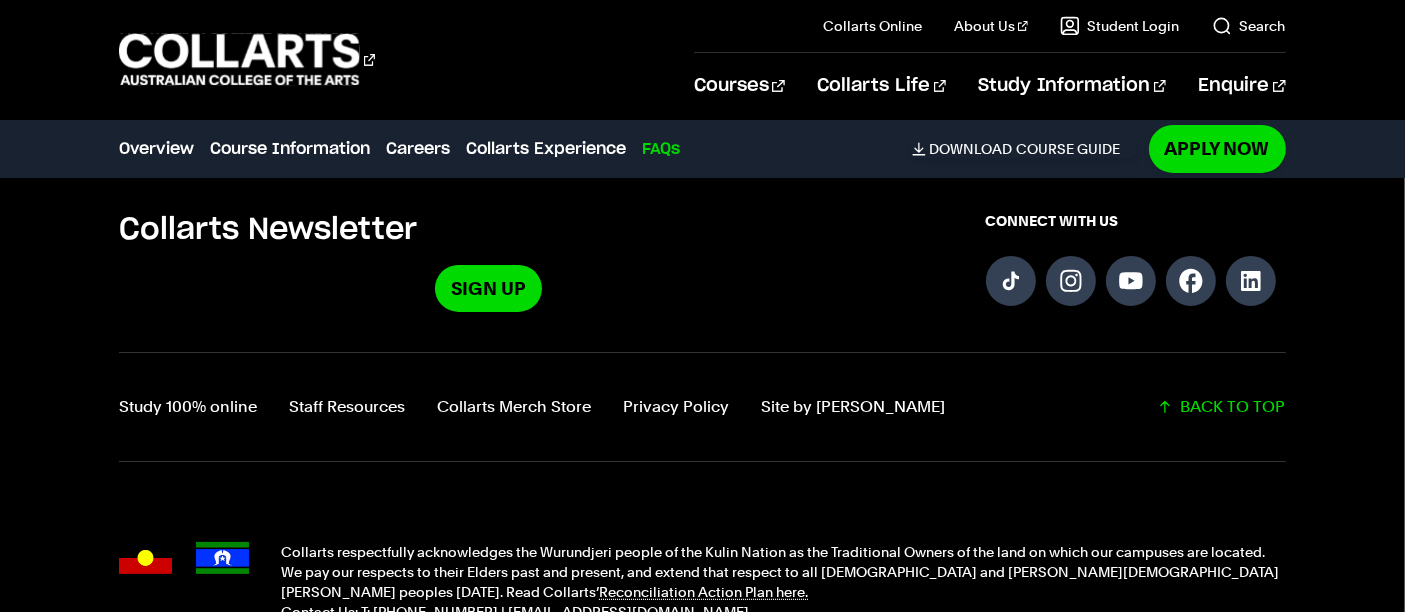 scroll, scrollTop: 8322, scrollLeft: 0, axis: vertical 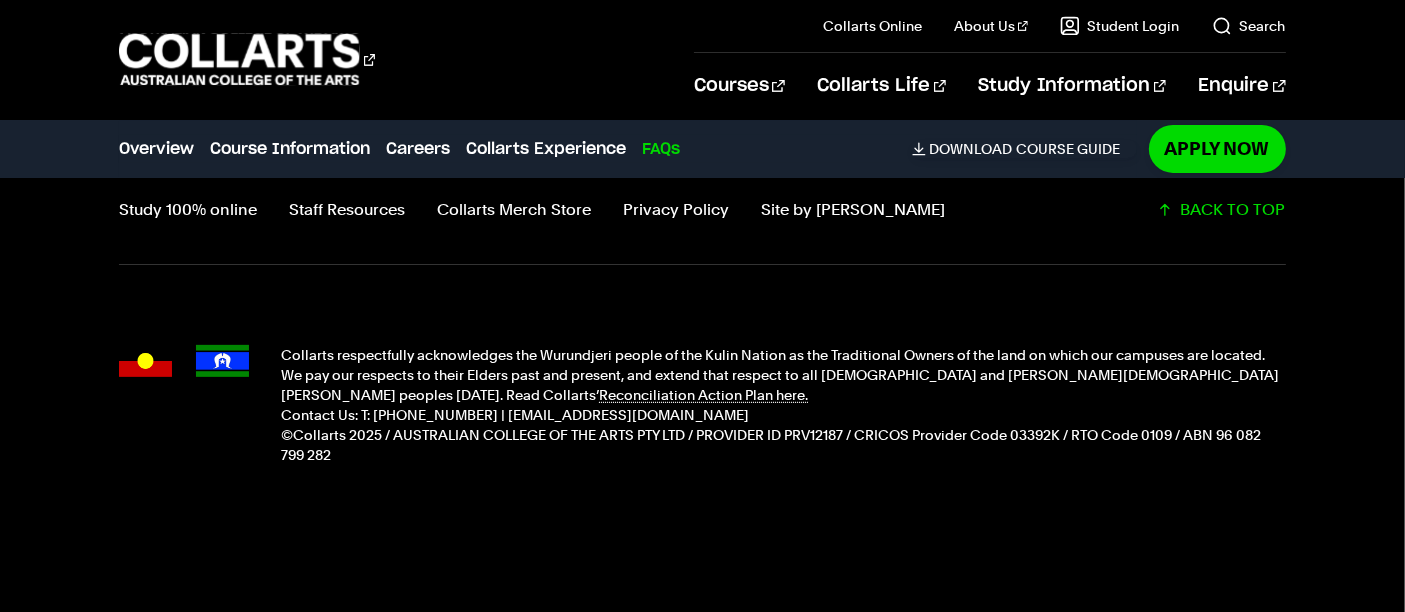 type 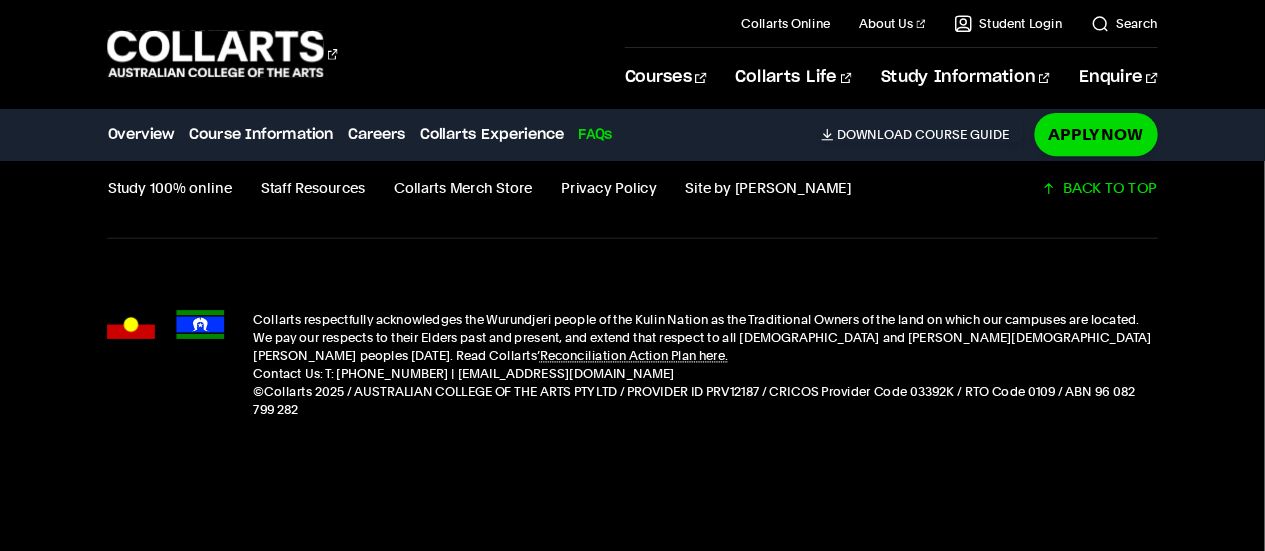 scroll, scrollTop: 8322, scrollLeft: 0, axis: vertical 